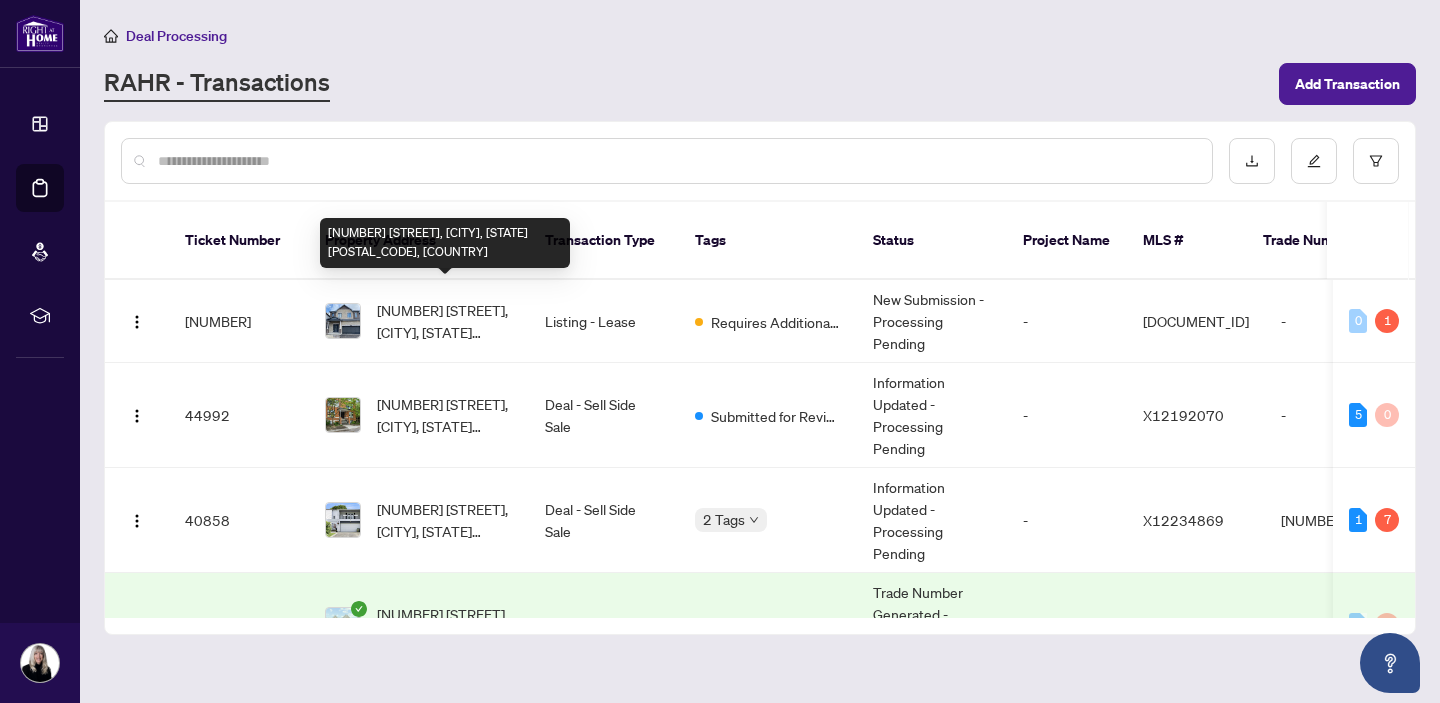 scroll, scrollTop: 0, scrollLeft: 0, axis: both 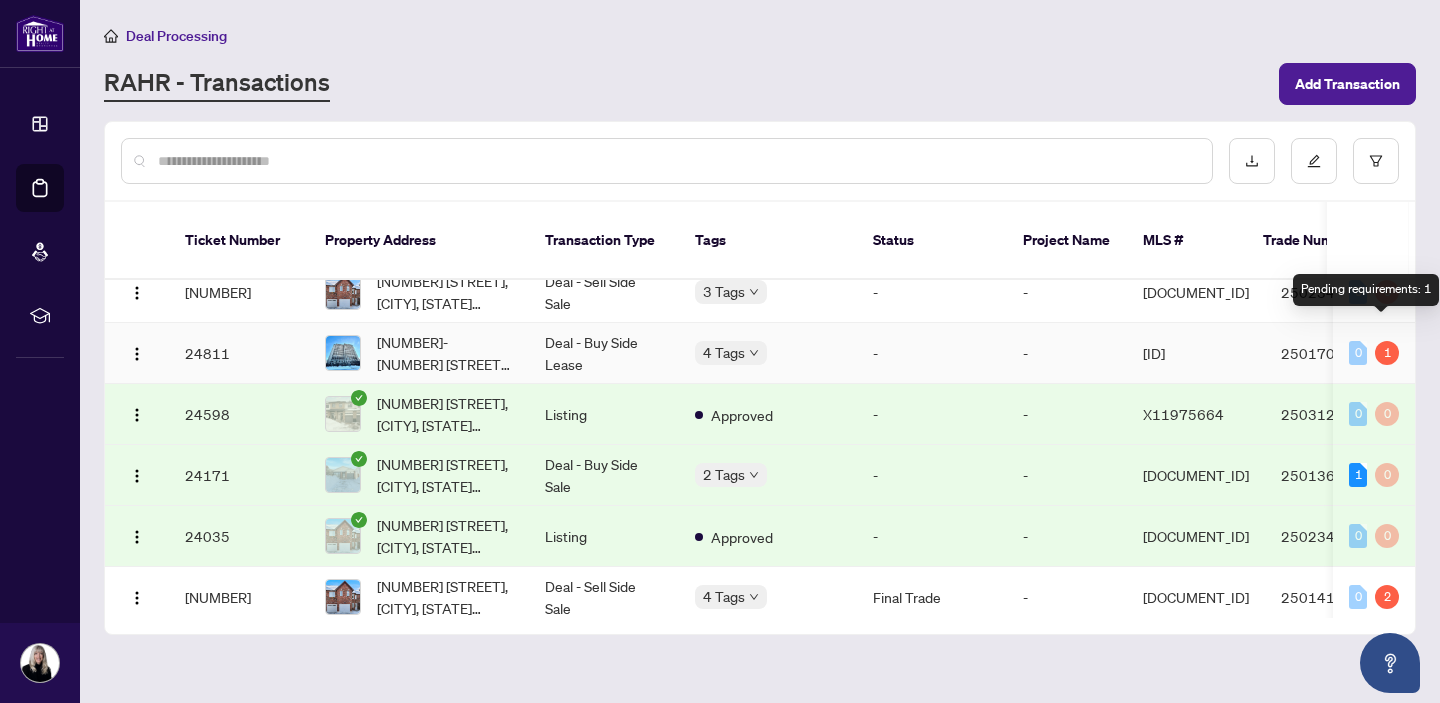 click on "1" at bounding box center (1387, 353) 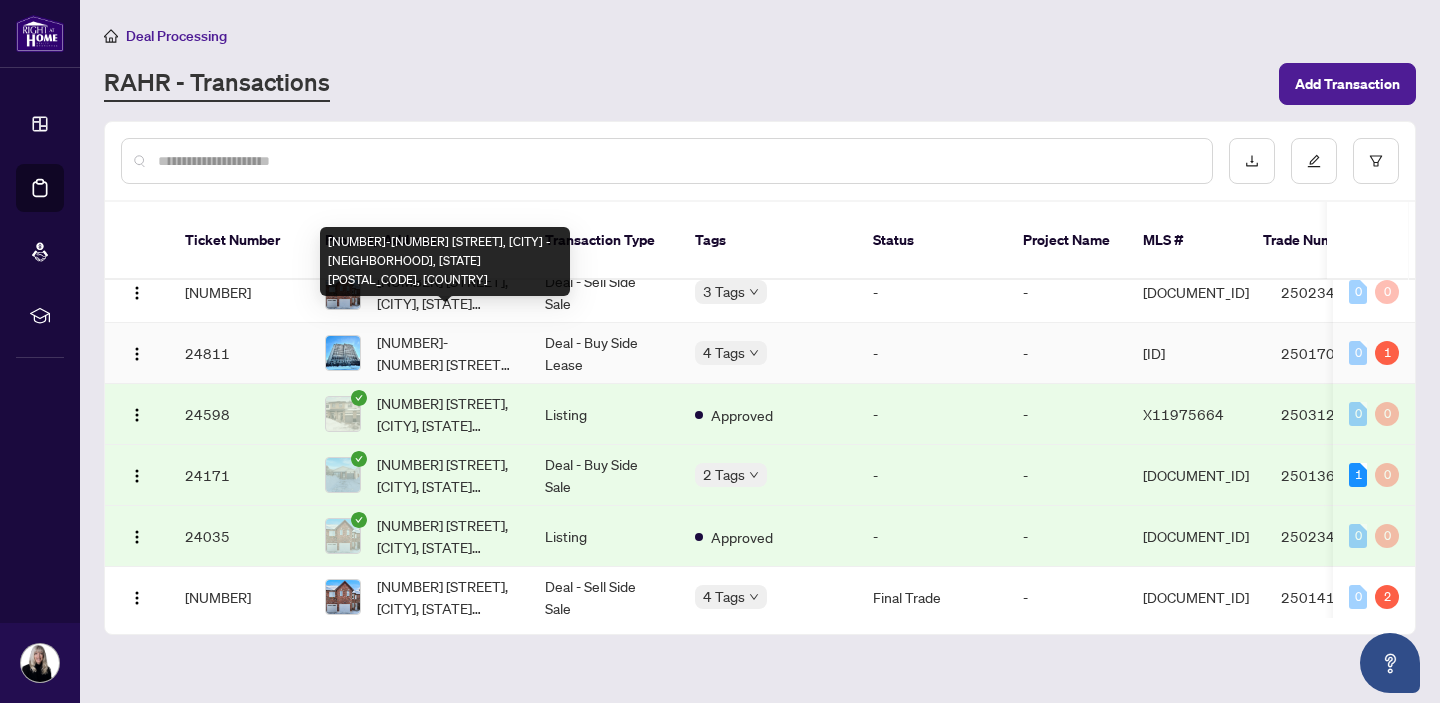 click on "[NUMBER]-[NUMBER] [STREET], [CITY] - [NEIGHBORHOOD], [STATE] [POSTAL_CODE], [COUNTRY]" at bounding box center (445, 353) 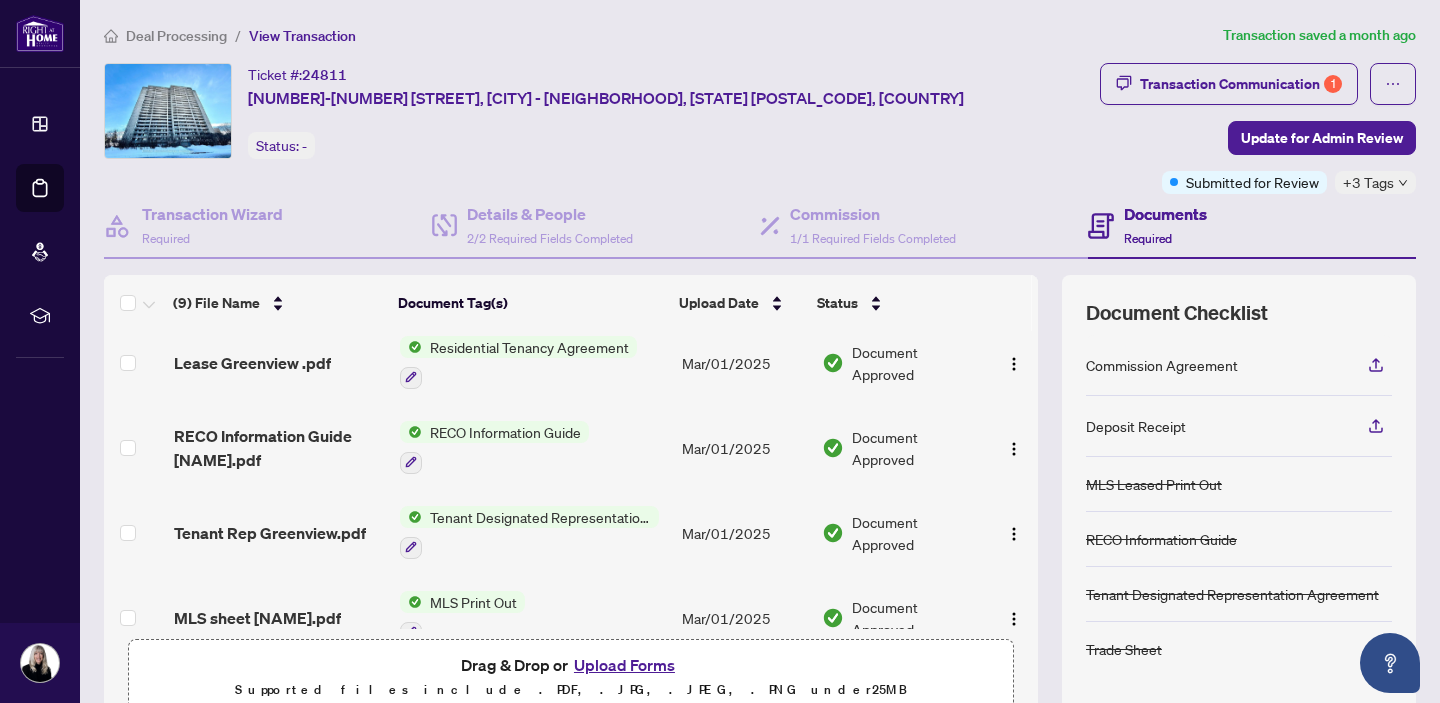 scroll, scrollTop: 465, scrollLeft: 0, axis: vertical 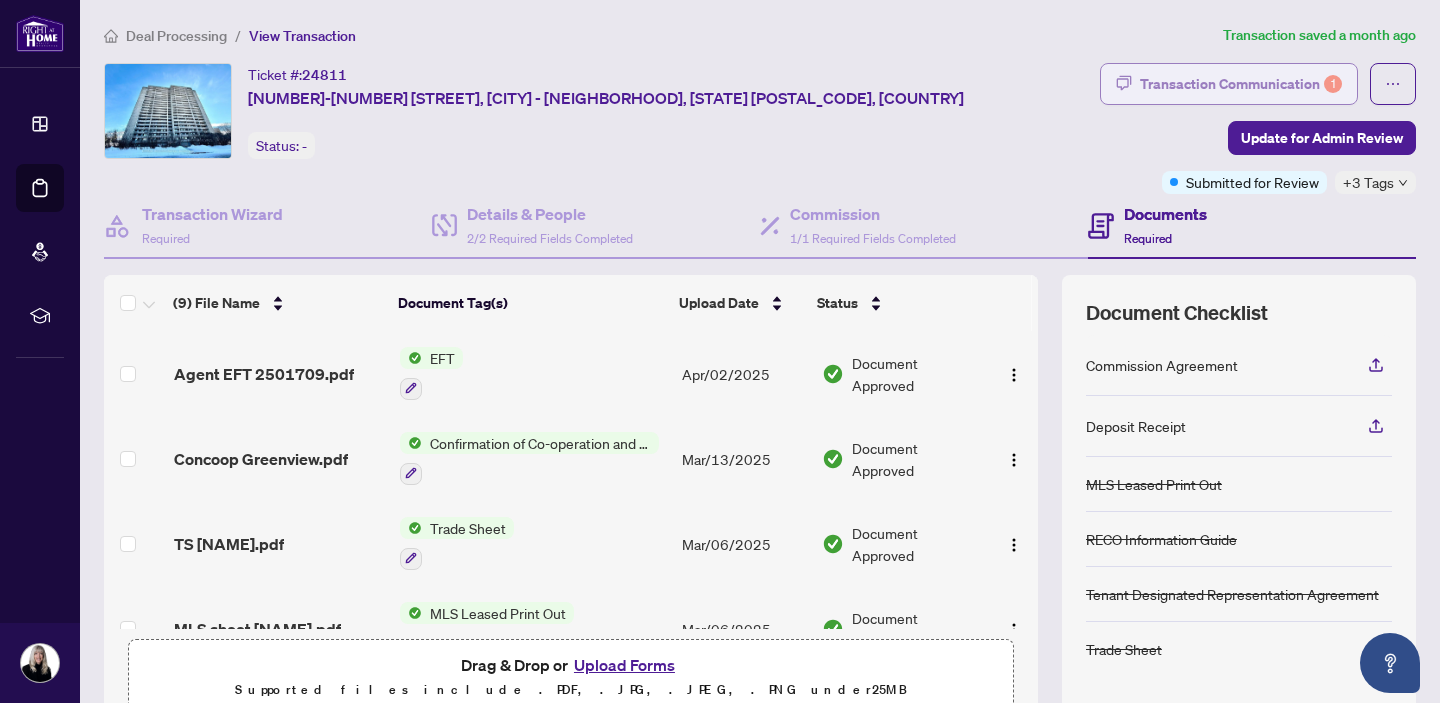 click on "Transaction Communication 1" at bounding box center [1241, 84] 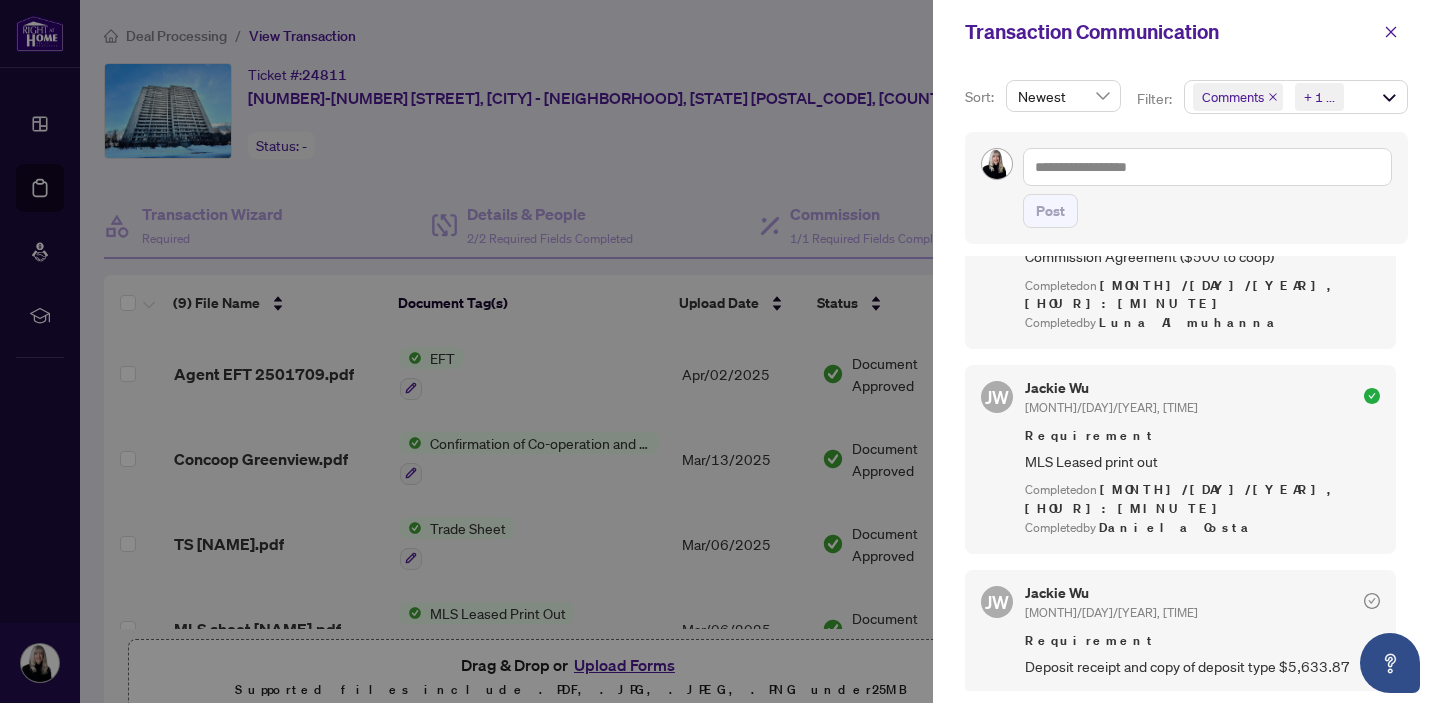 scroll, scrollTop: 499, scrollLeft: 0, axis: vertical 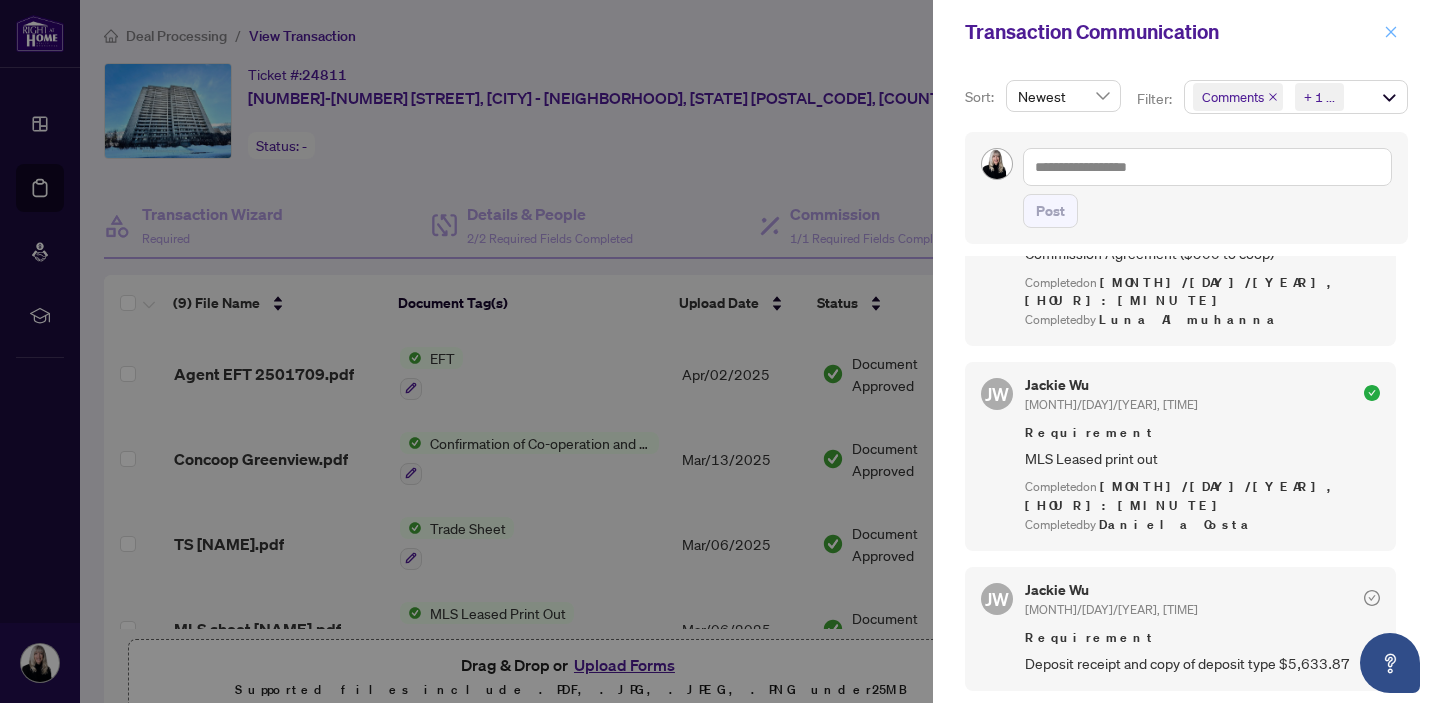 click 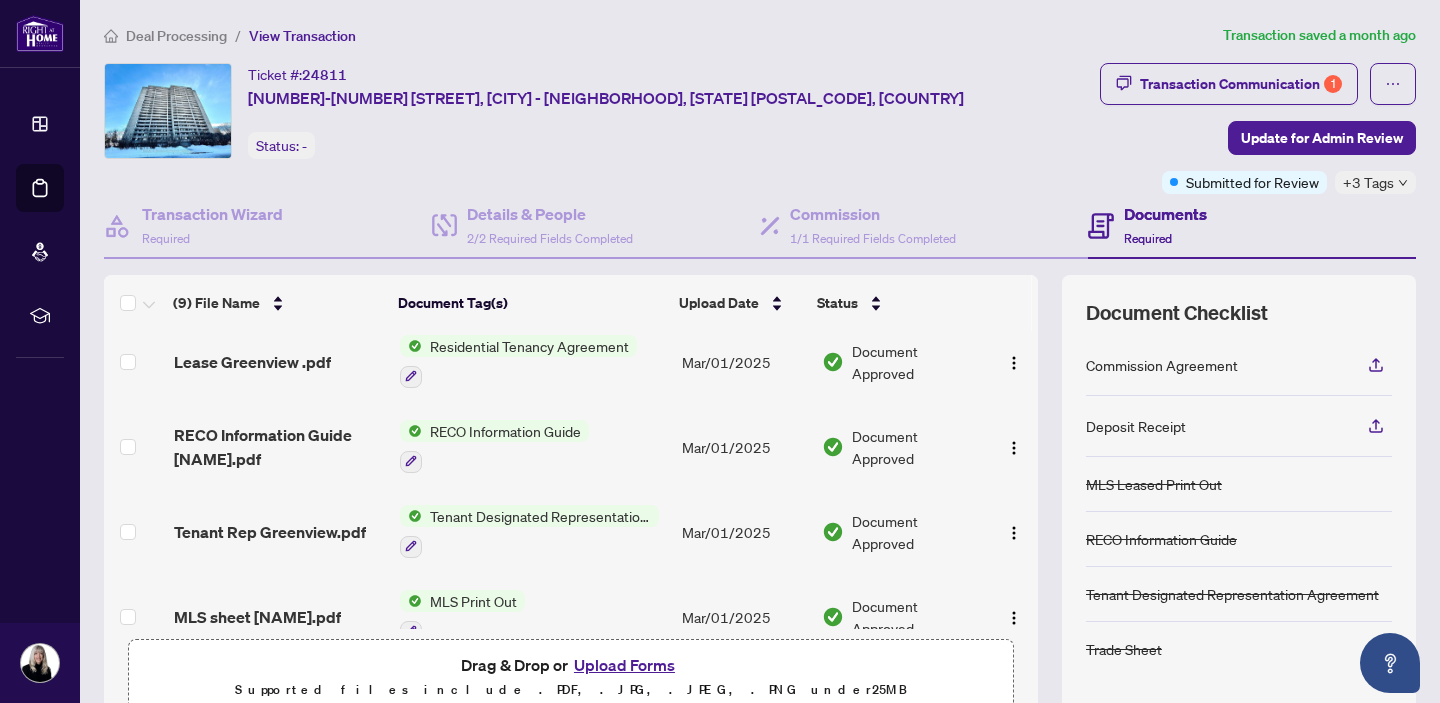 scroll, scrollTop: 465, scrollLeft: 0, axis: vertical 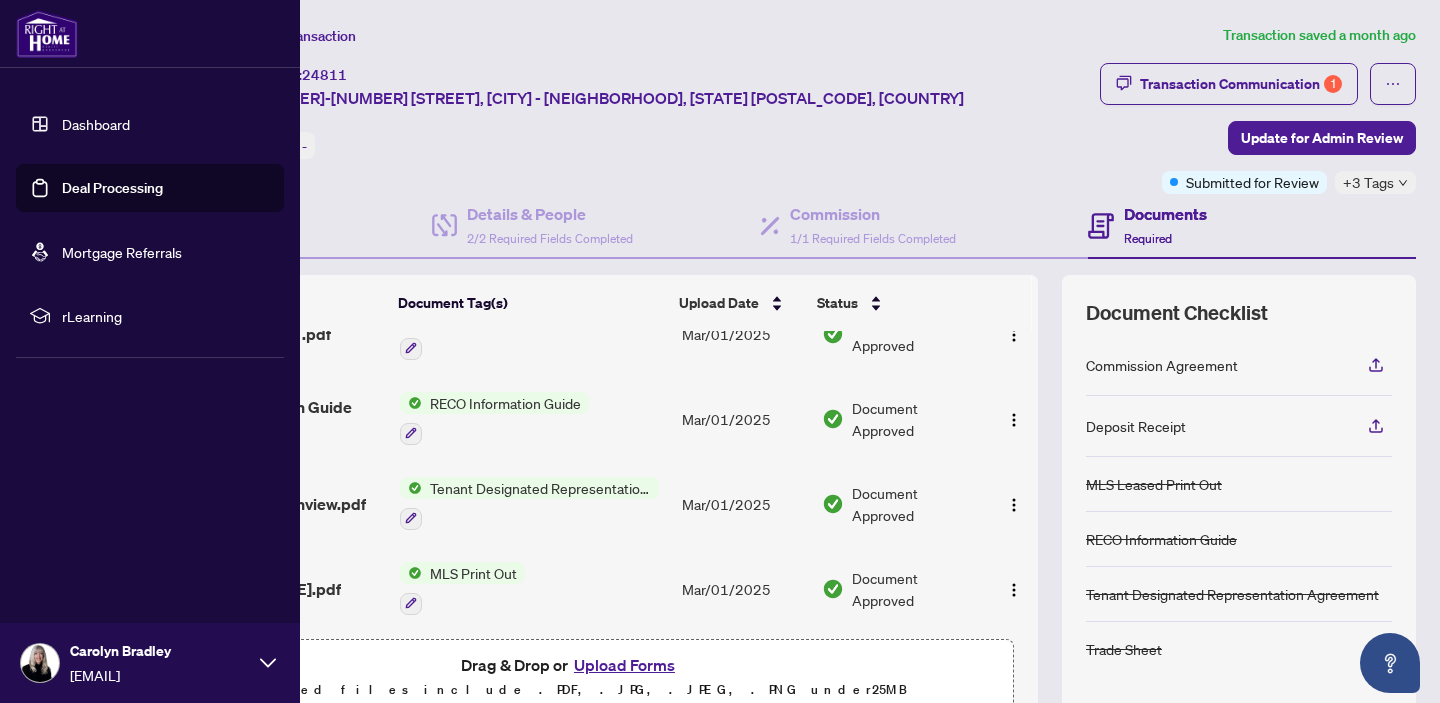 click on "Deal Processing" at bounding box center (112, 188) 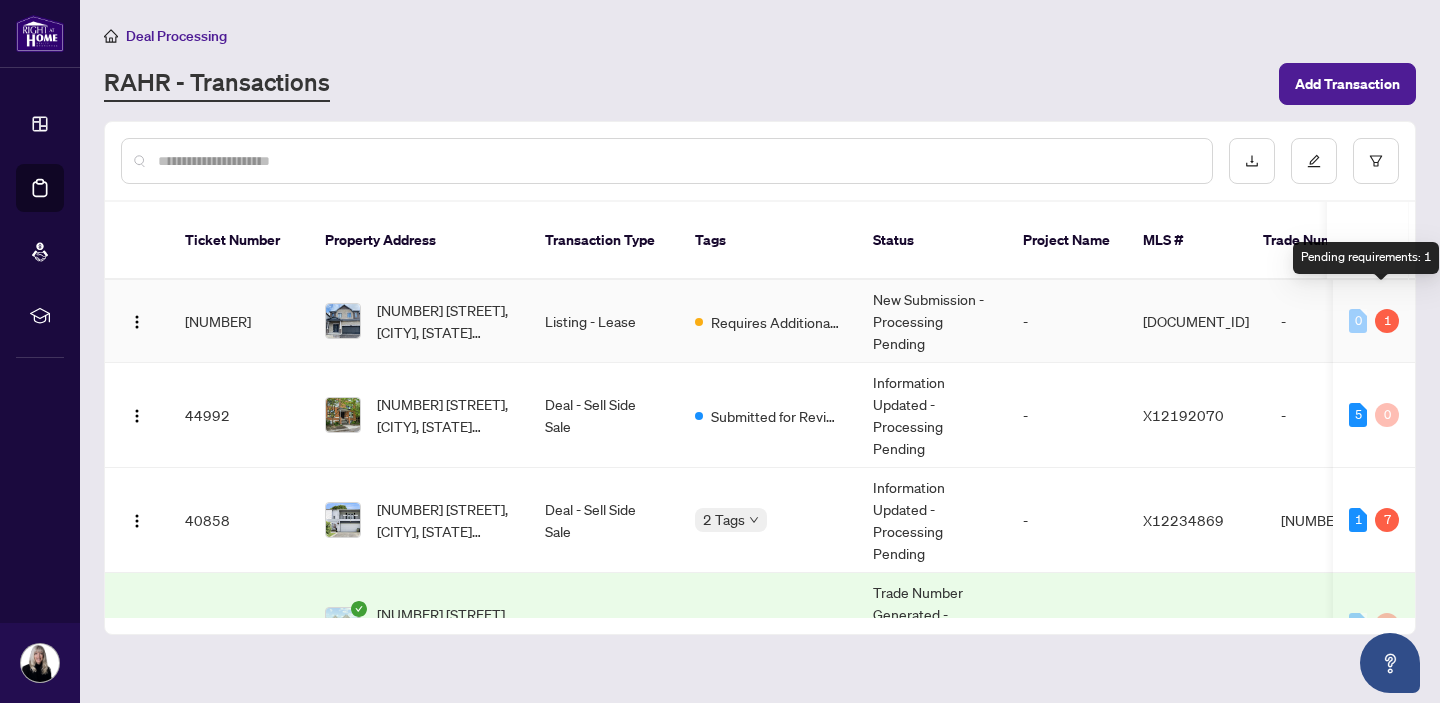 click on "1" at bounding box center (1387, 321) 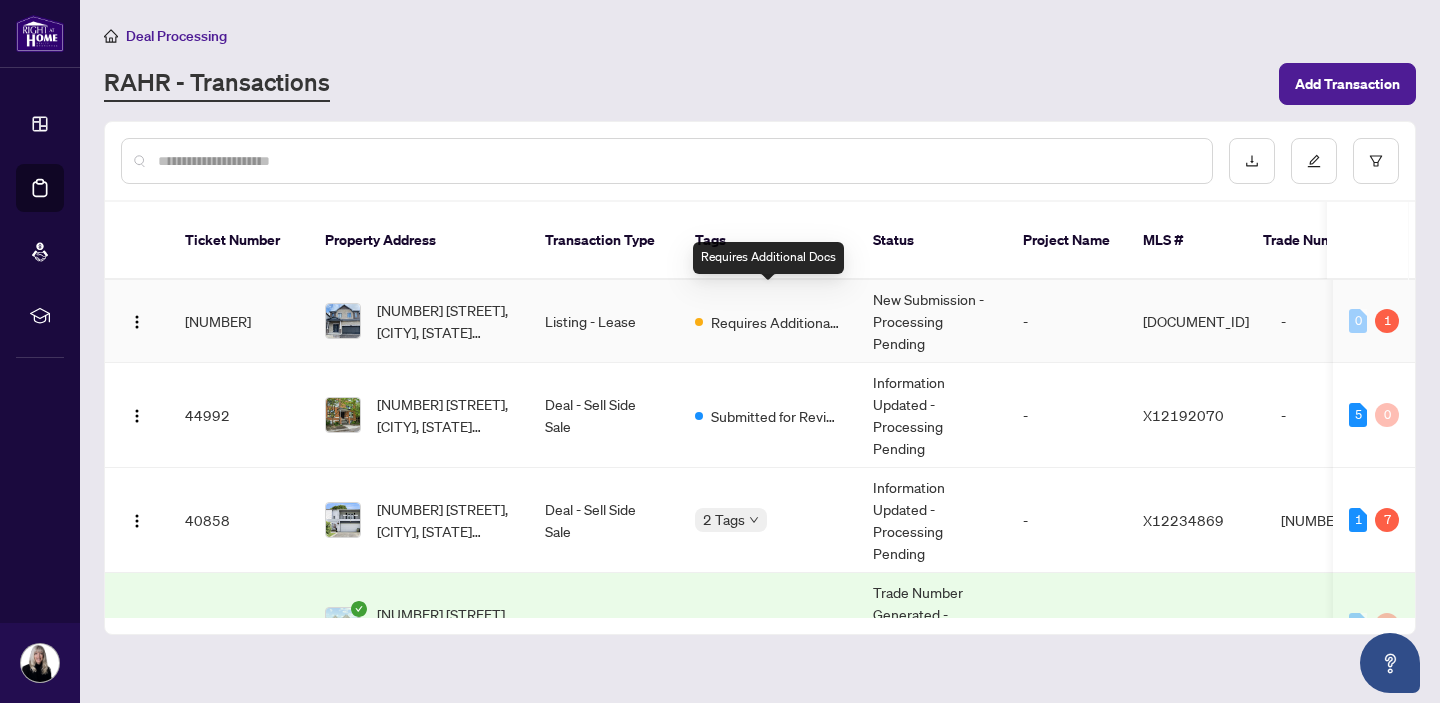 click on "Requires Additional Docs" at bounding box center [776, 322] 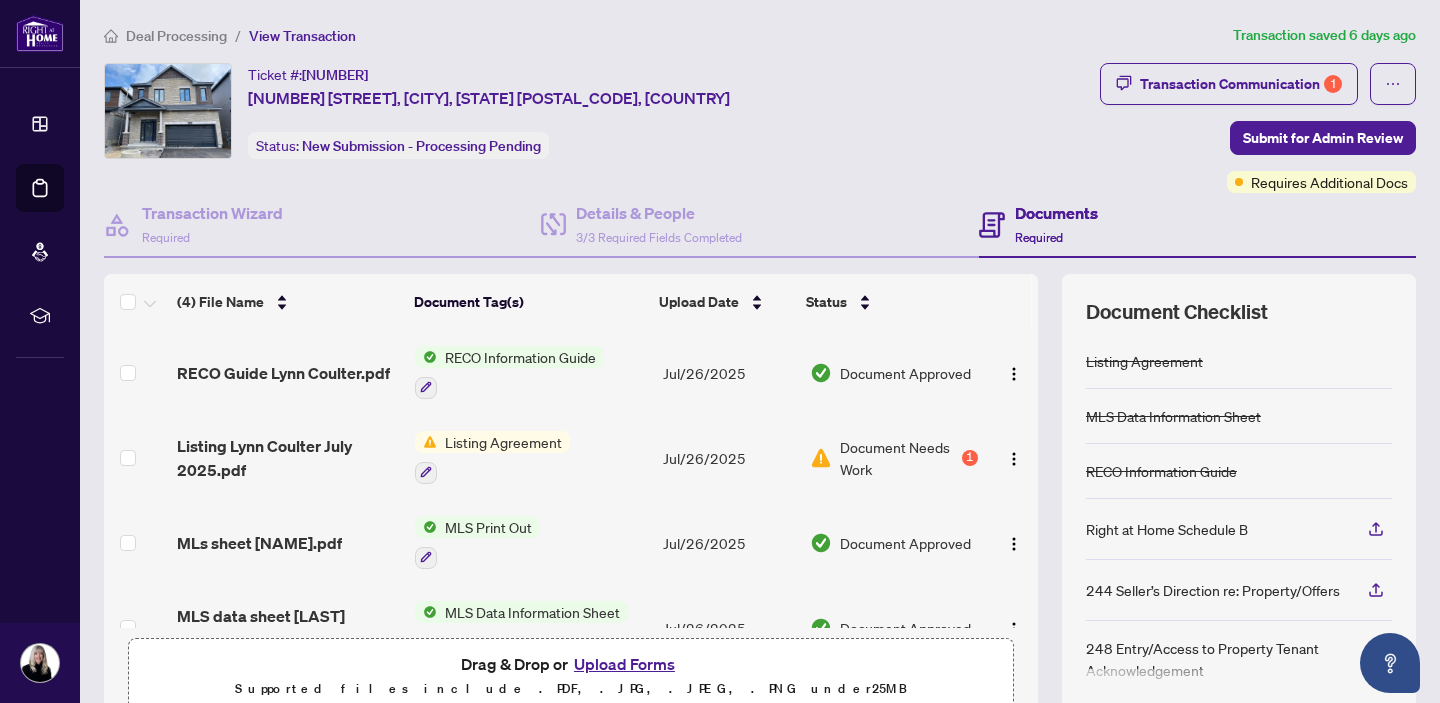 scroll, scrollTop: 5, scrollLeft: 0, axis: vertical 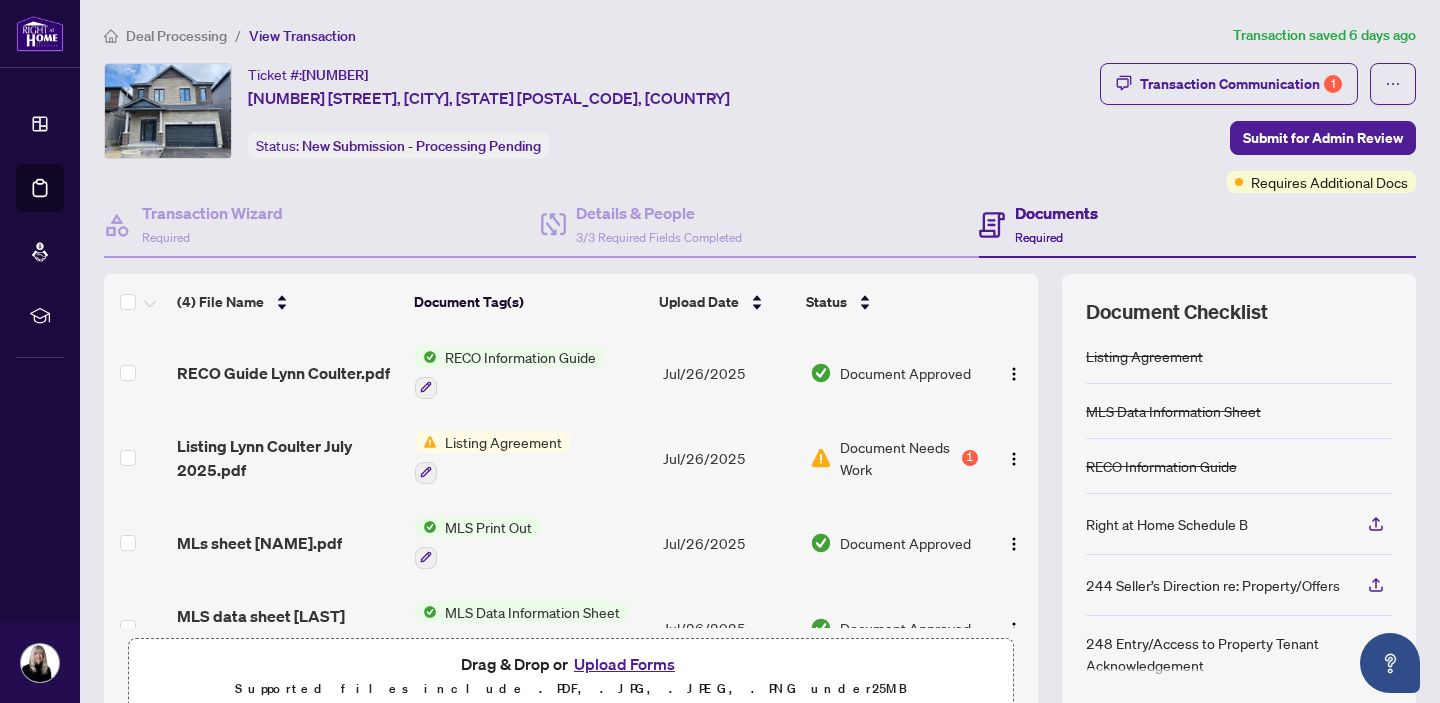 click on "Document Needs Work" at bounding box center [899, 458] 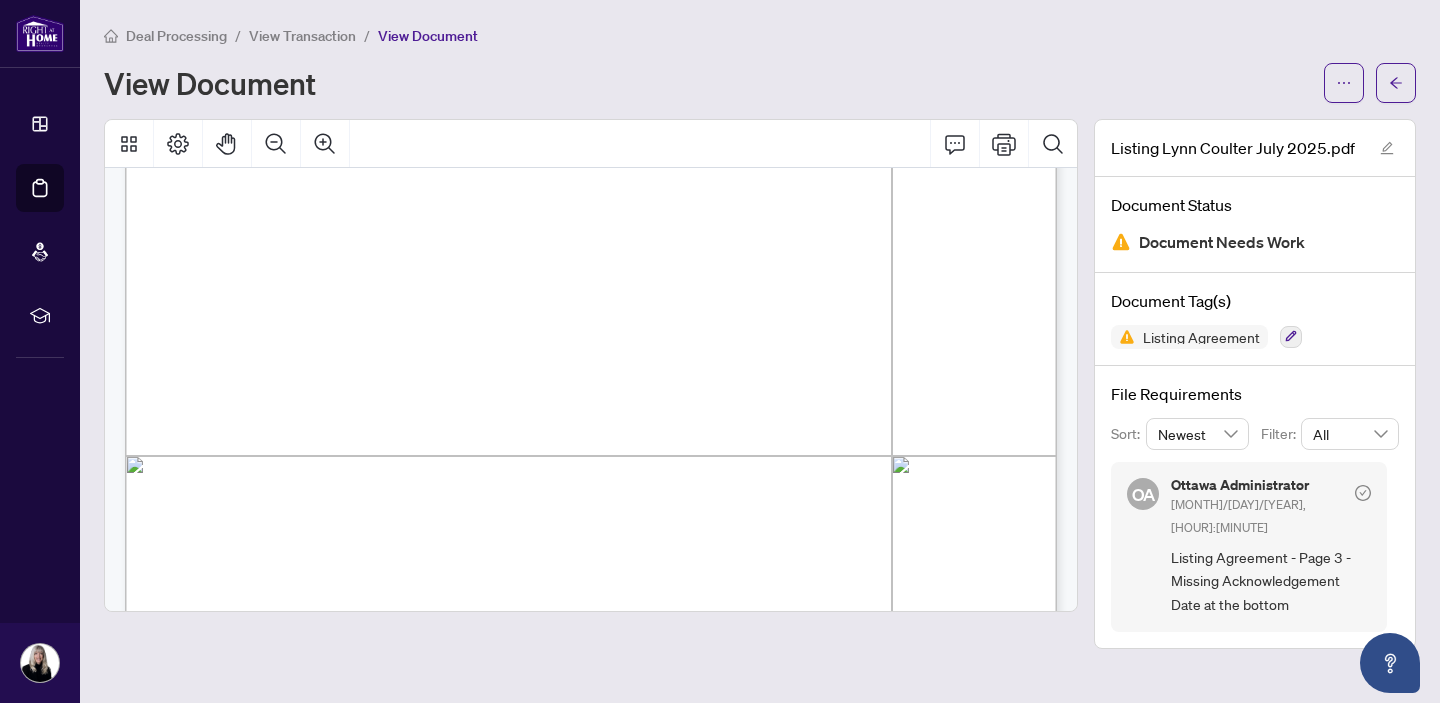 scroll, scrollTop: 503, scrollLeft: 0, axis: vertical 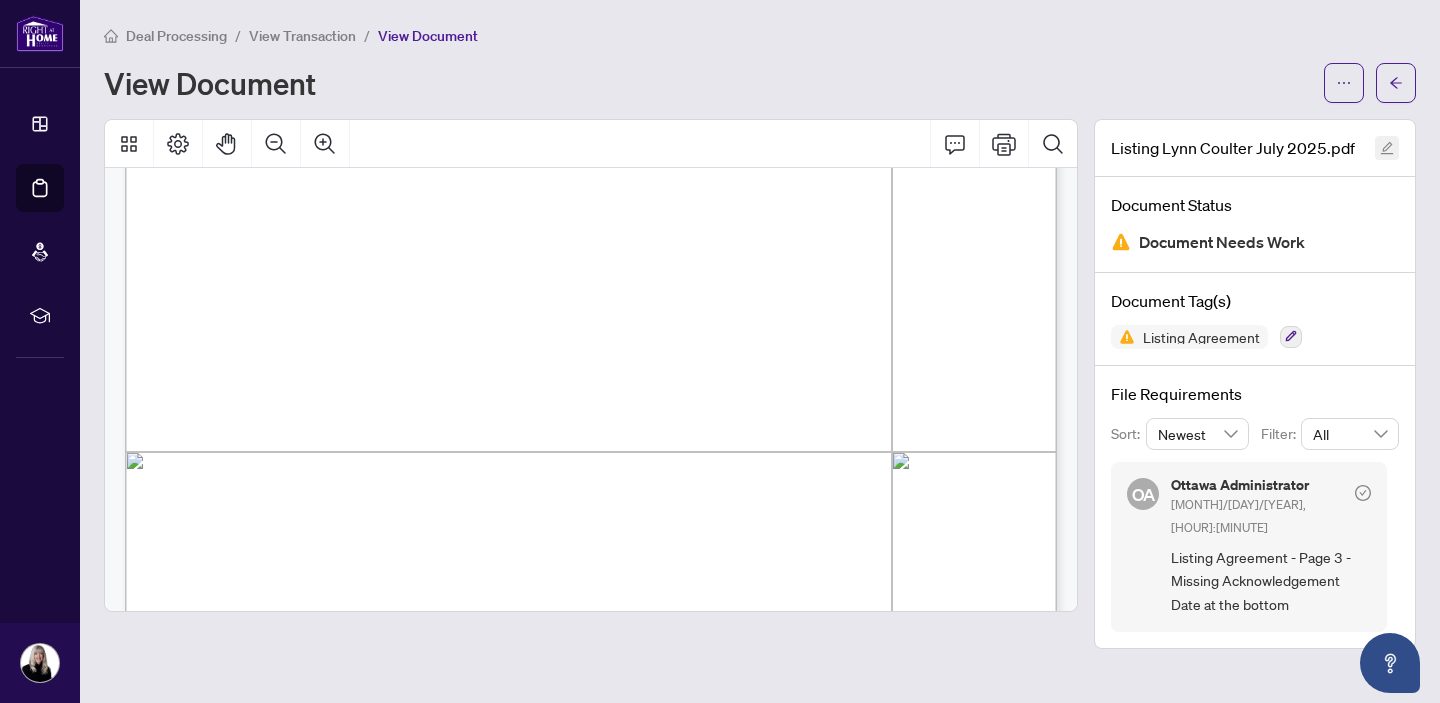 click 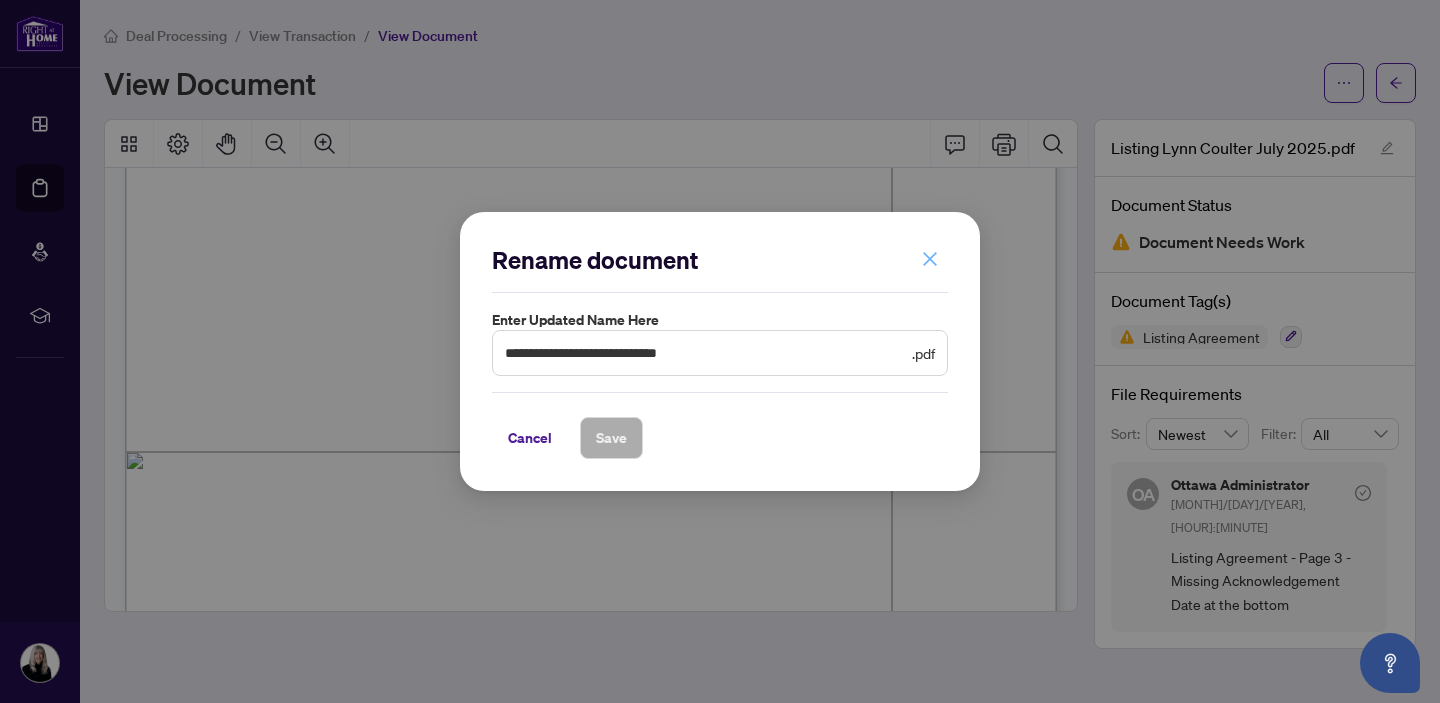 click 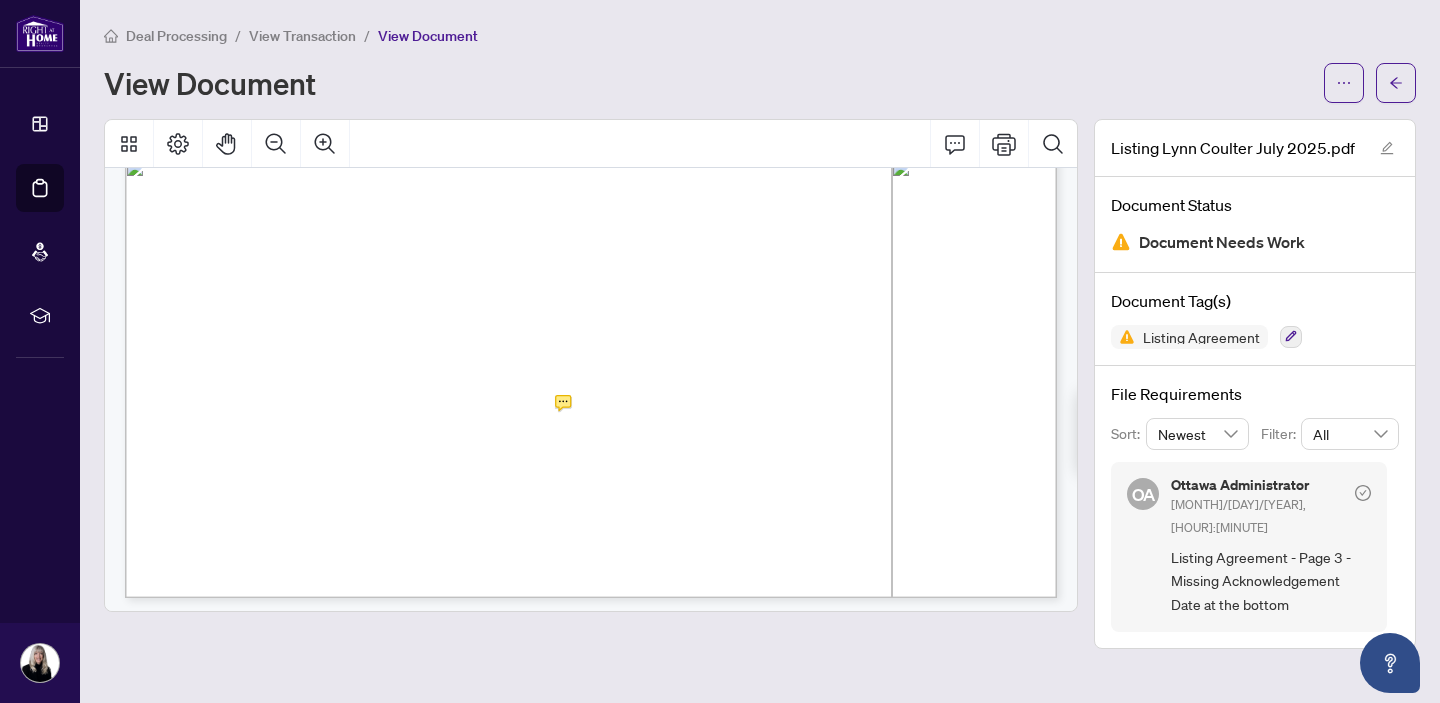 scroll, scrollTop: 3305, scrollLeft: 0, axis: vertical 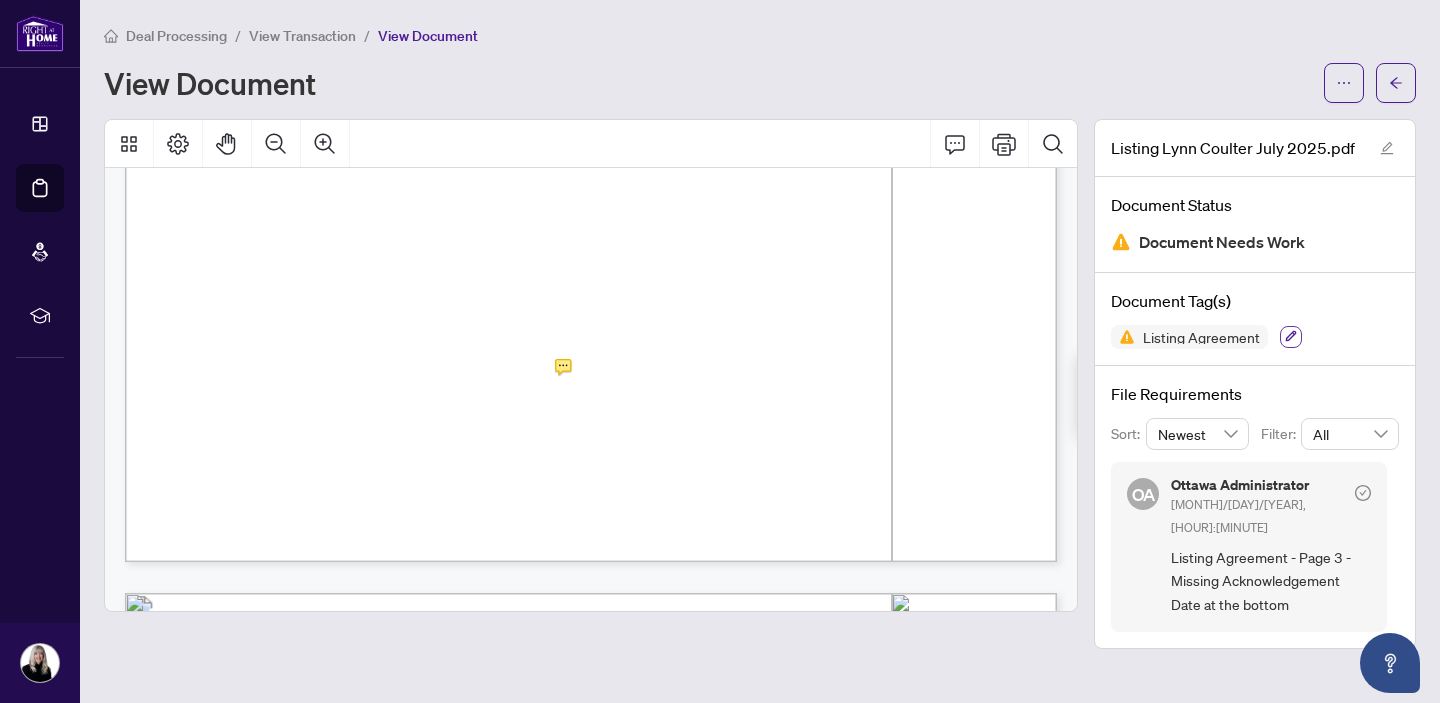 click 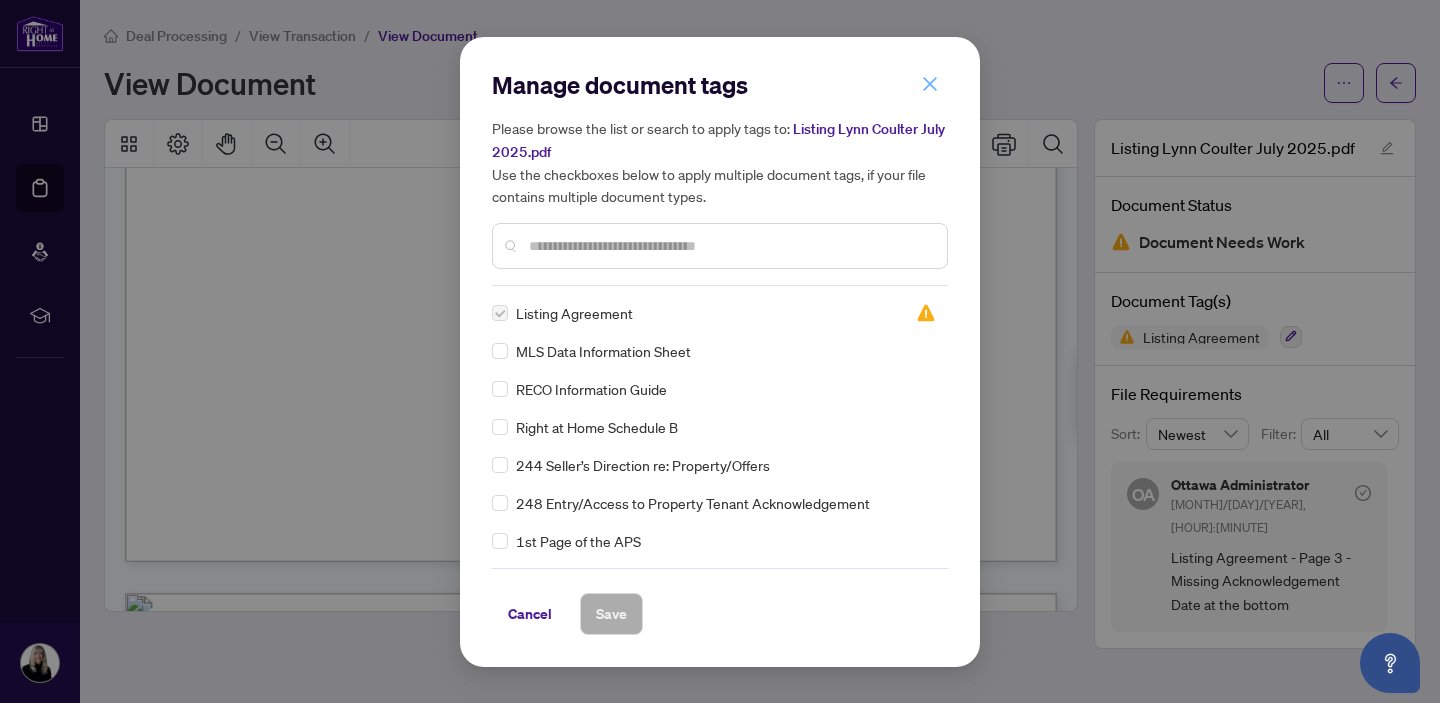 click 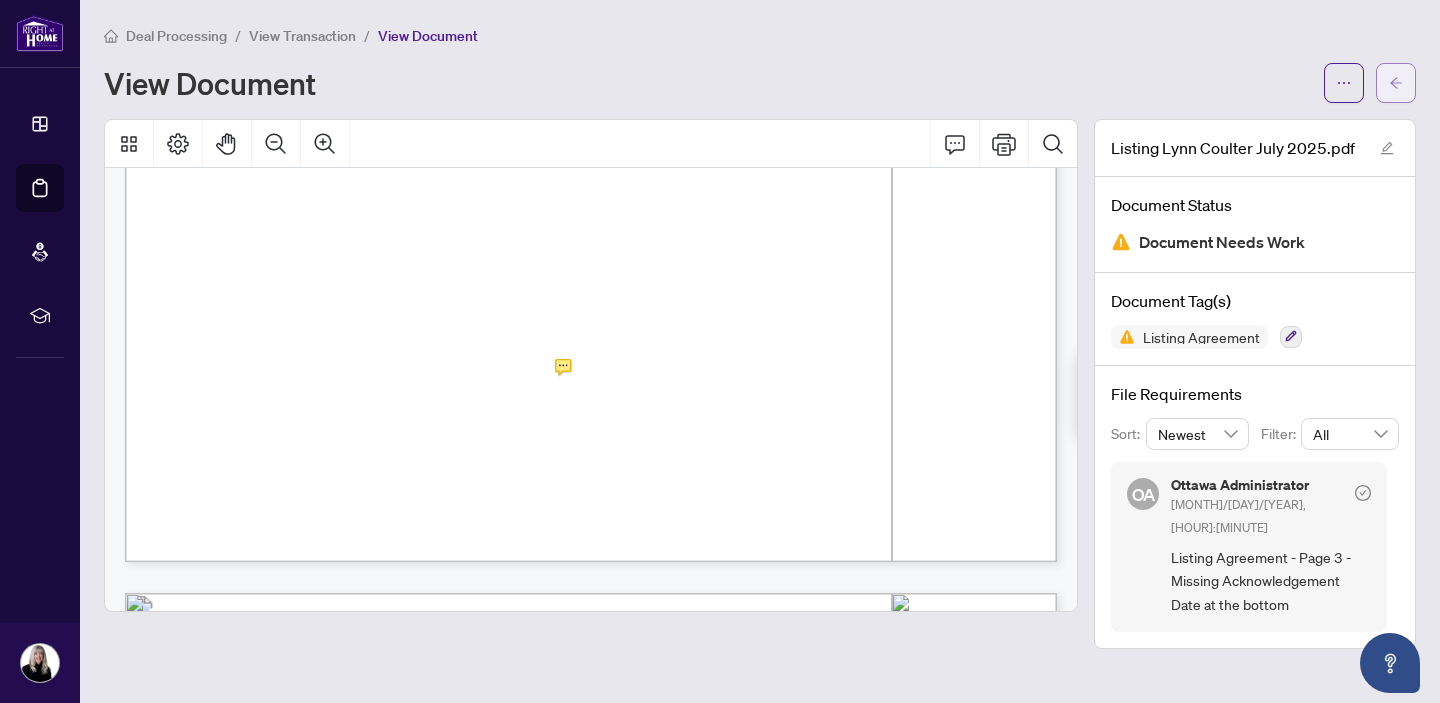 click 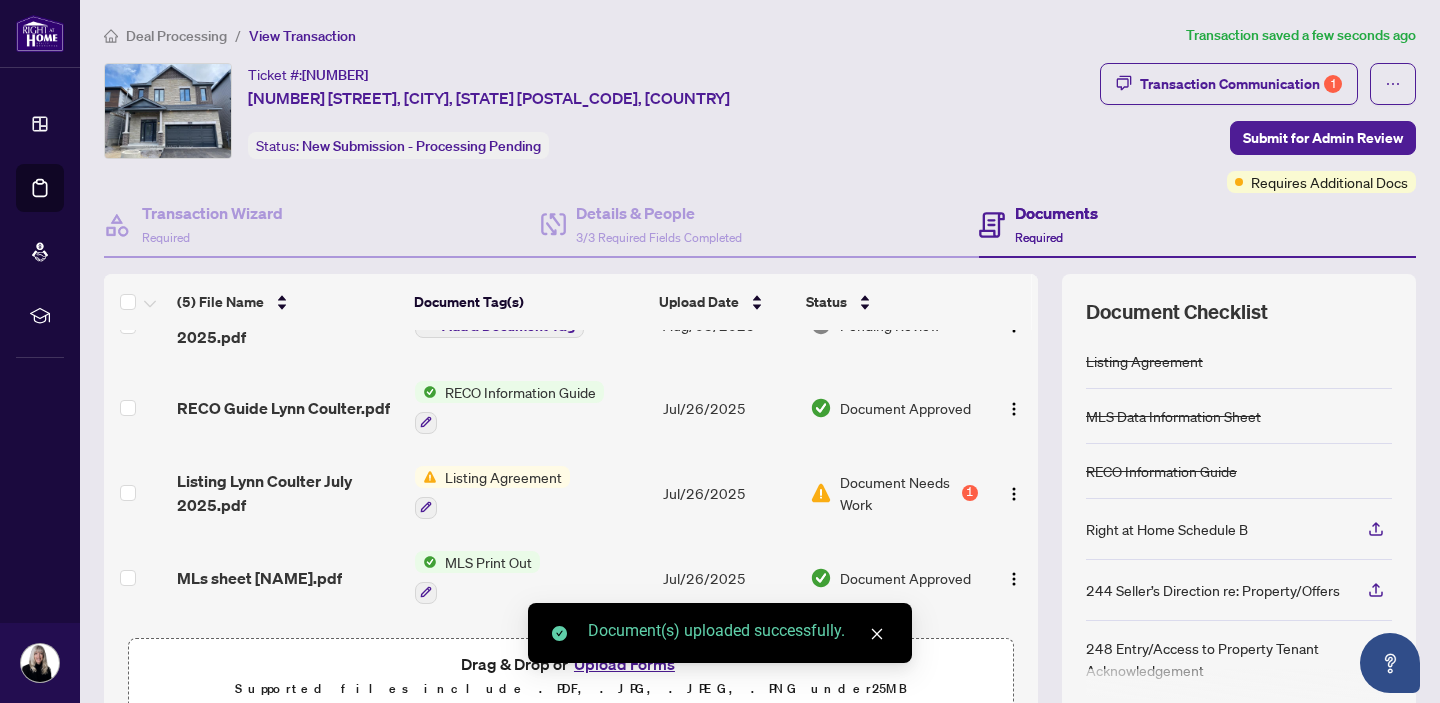 scroll, scrollTop: 0, scrollLeft: 0, axis: both 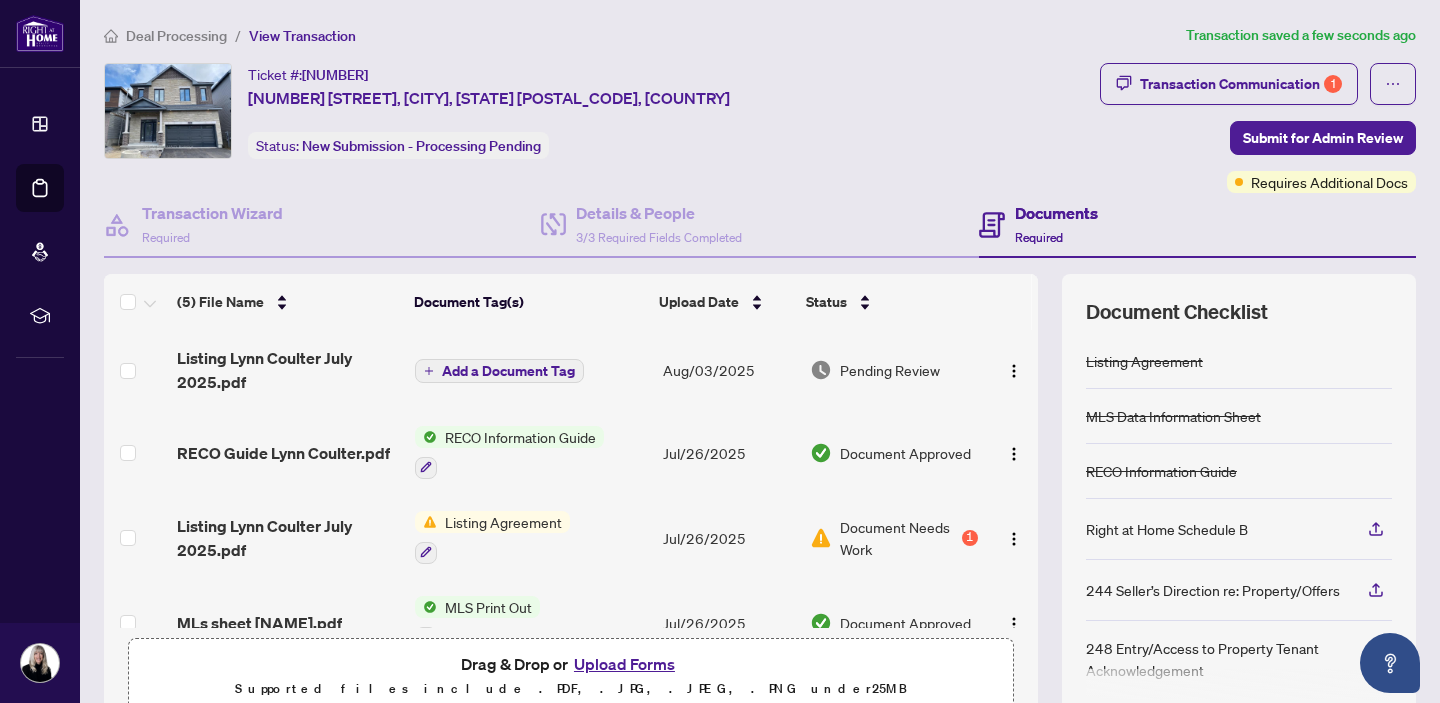 click on "Add a Document Tag" at bounding box center (508, 371) 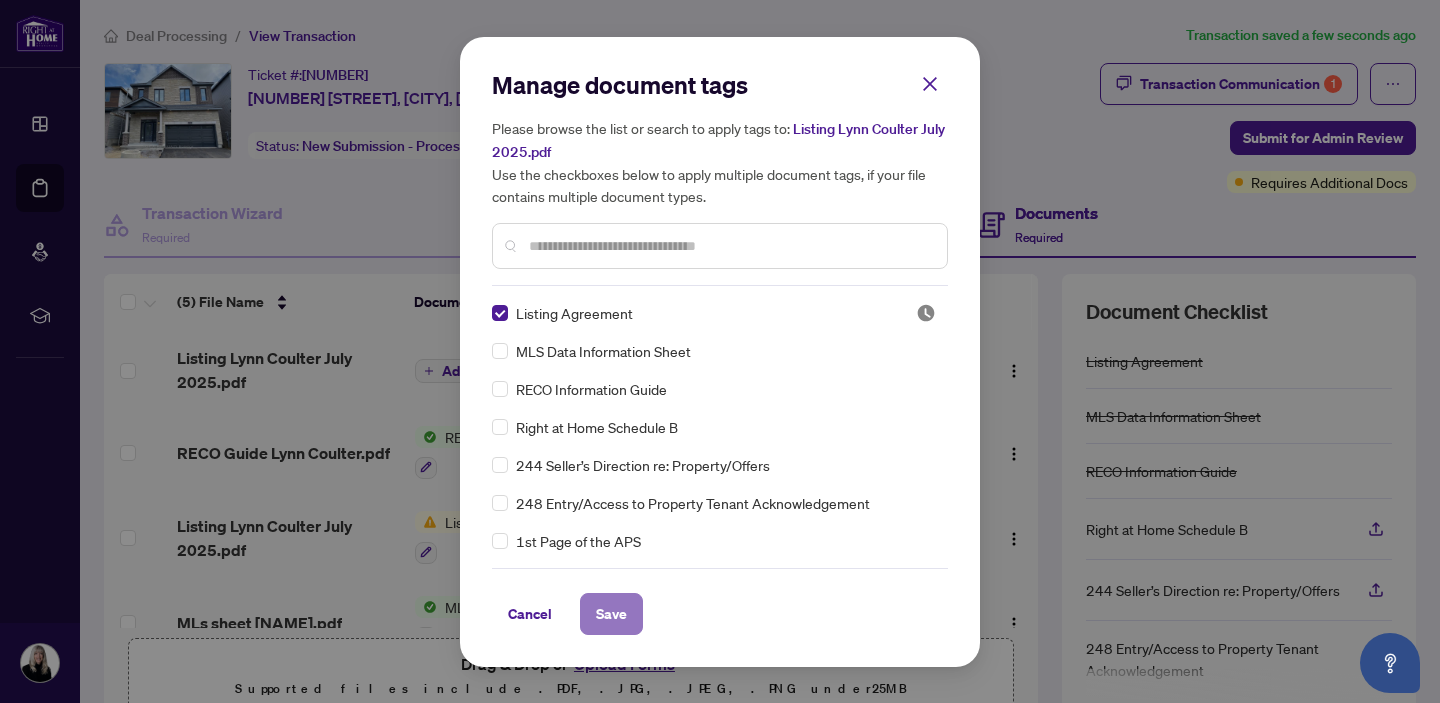 click on "Save" at bounding box center [611, 614] 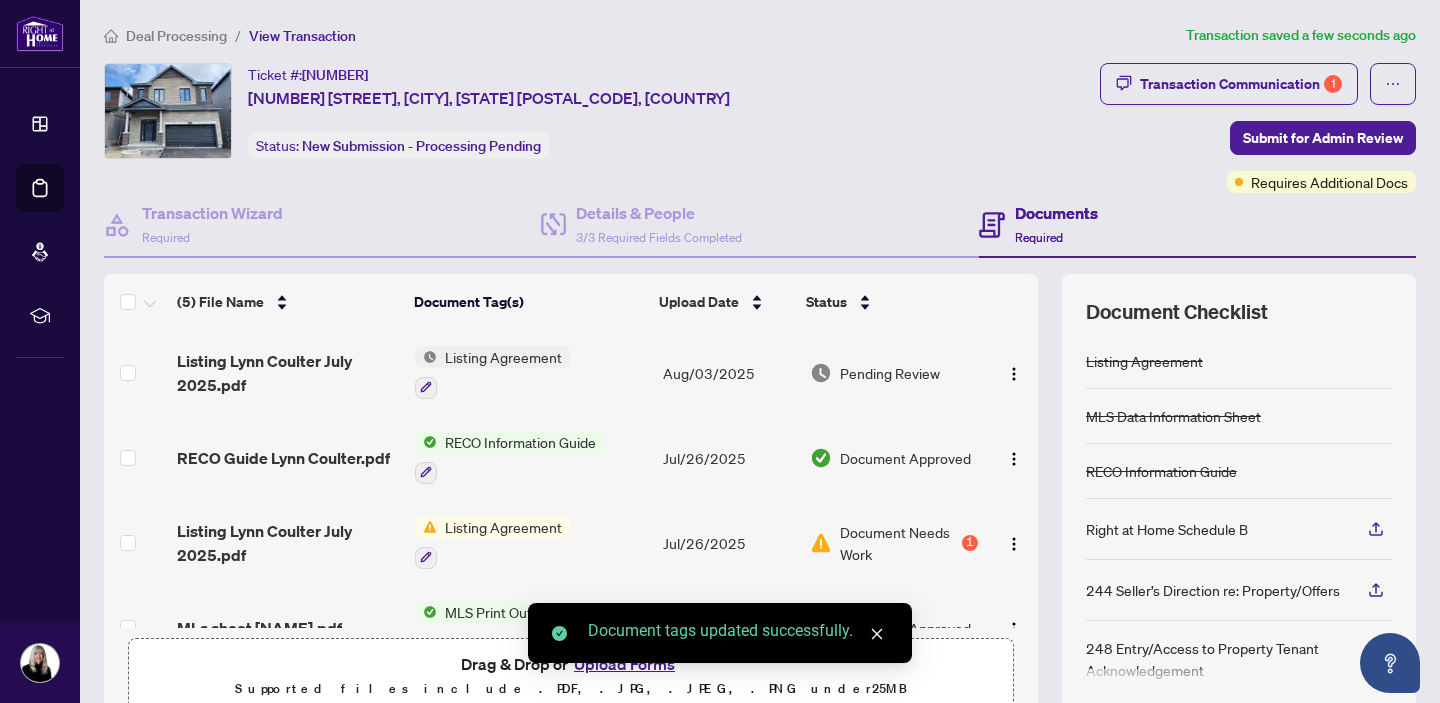 scroll, scrollTop: 129, scrollLeft: 0, axis: vertical 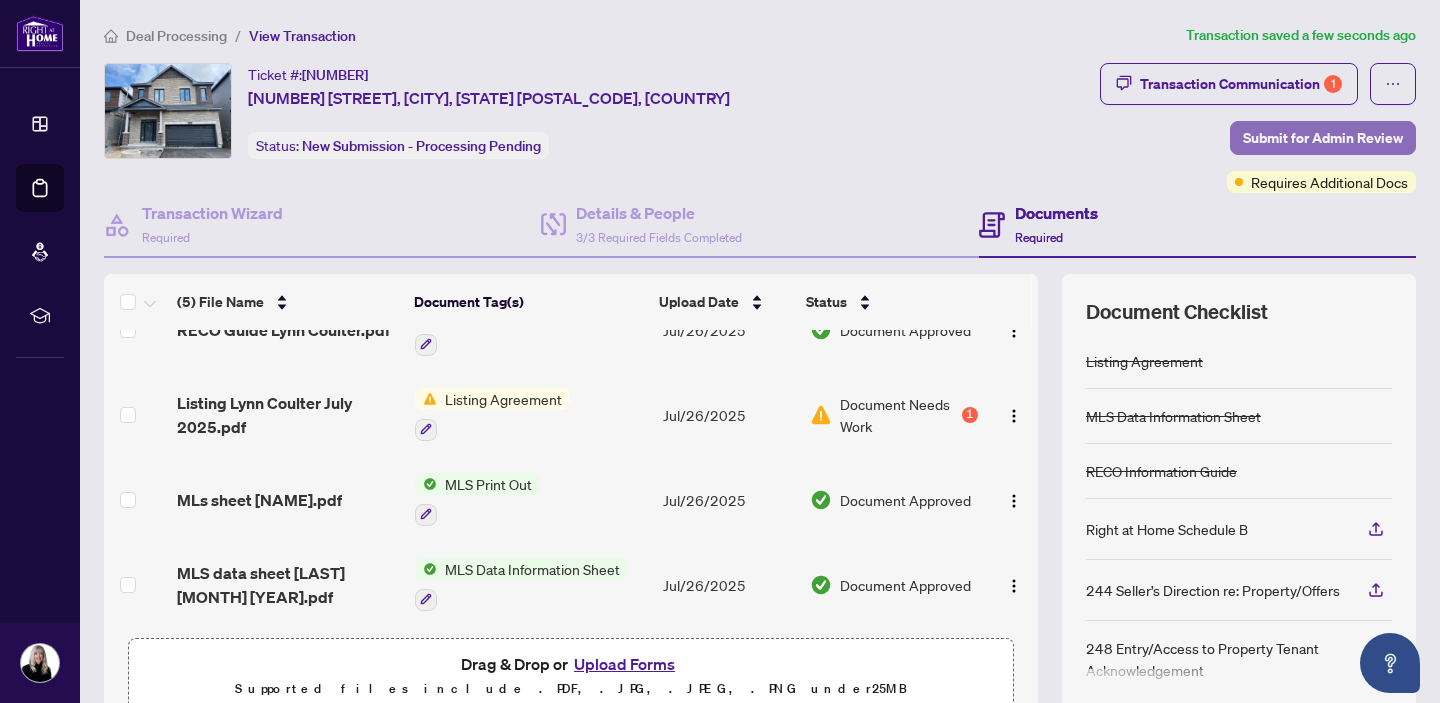 click on "Submit for Admin Review" at bounding box center [1323, 138] 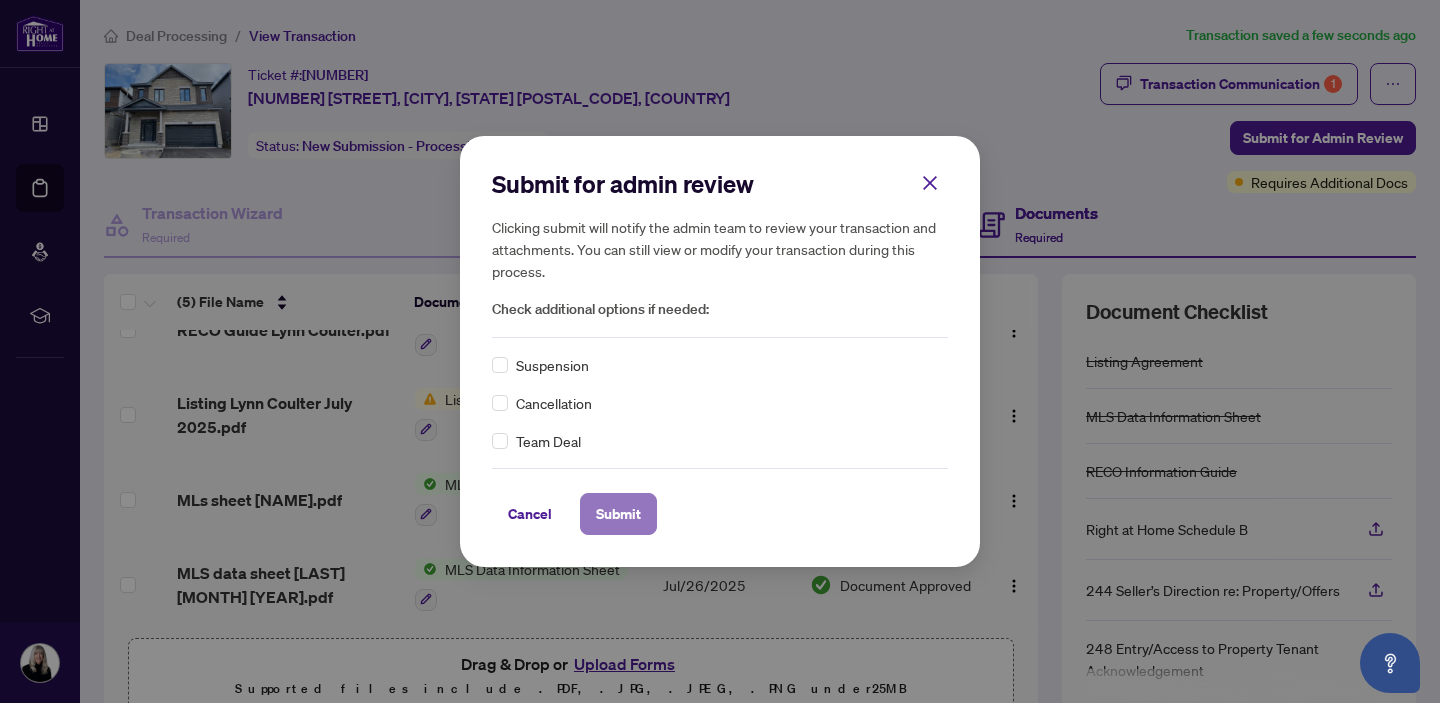 click on "Submit" at bounding box center (618, 514) 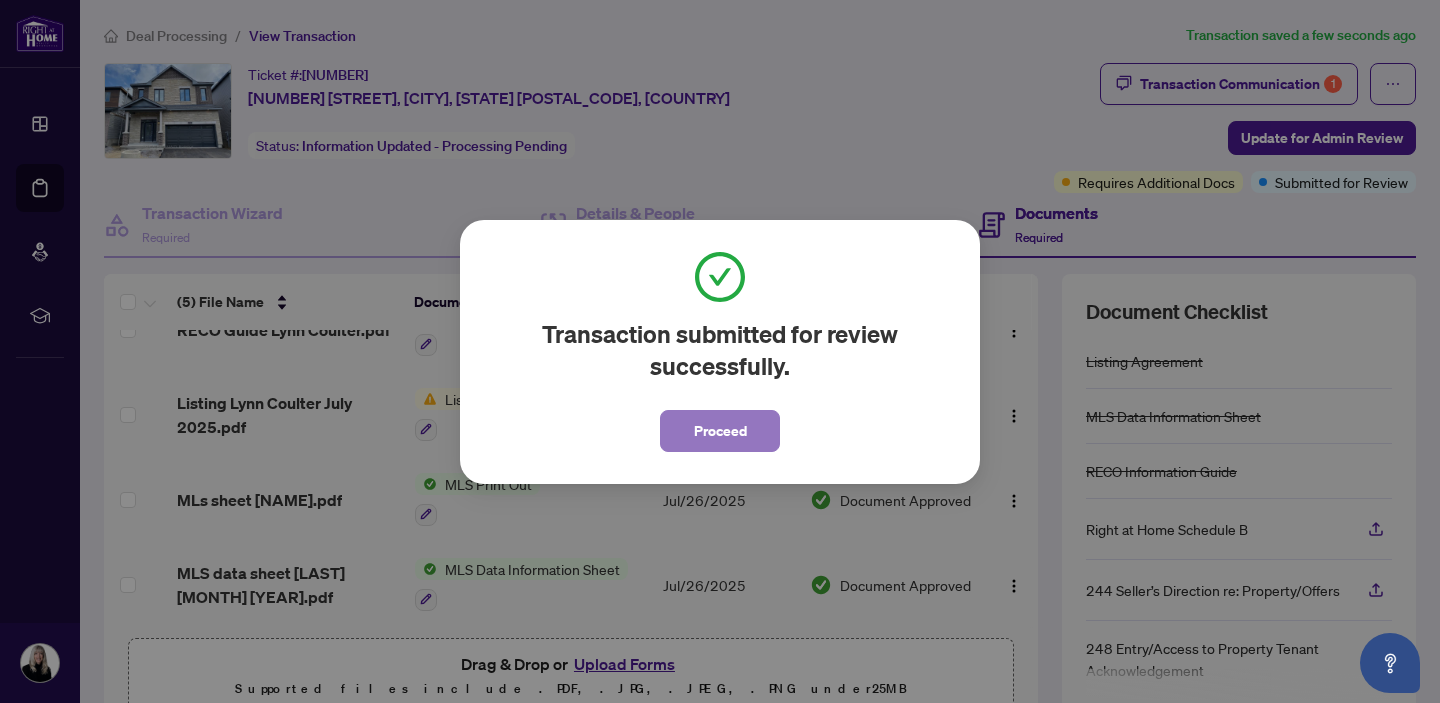 click on "Proceed" at bounding box center [720, 431] 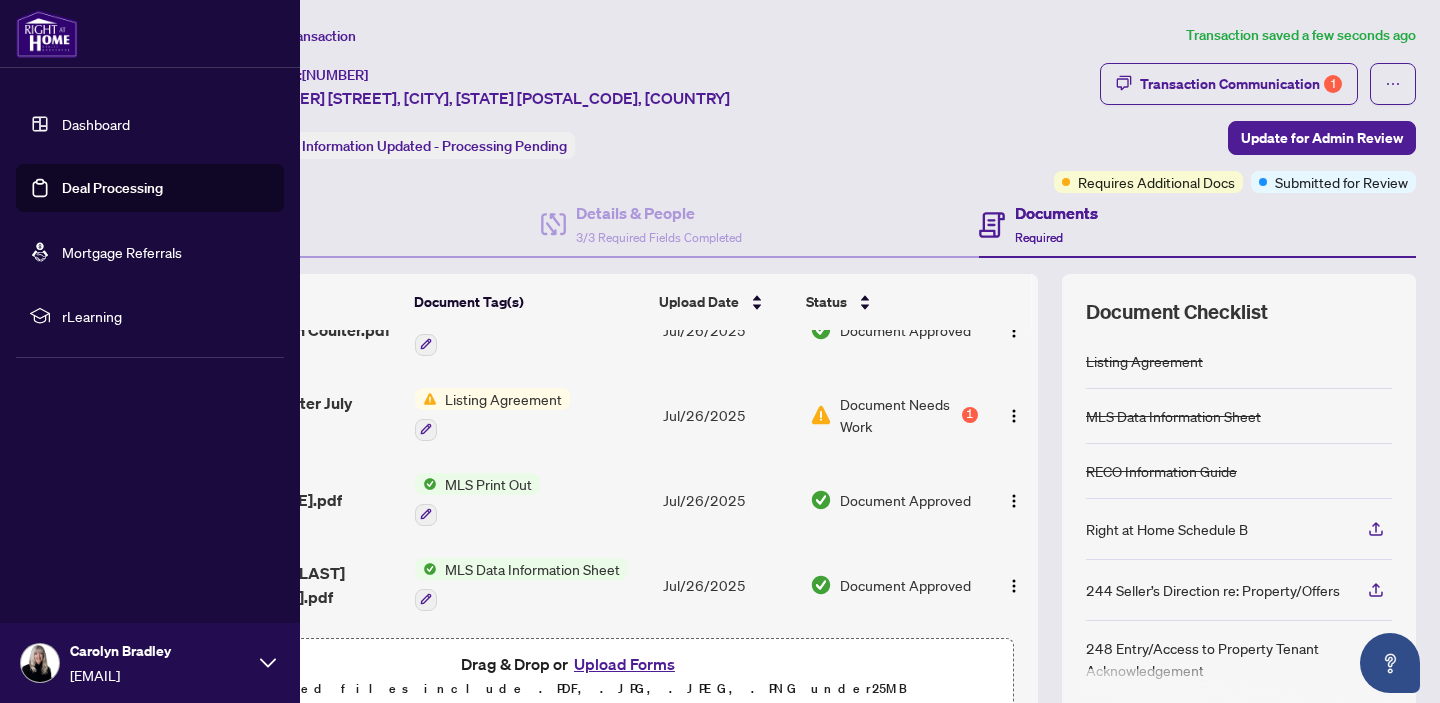 click on "Deal Processing" at bounding box center [112, 188] 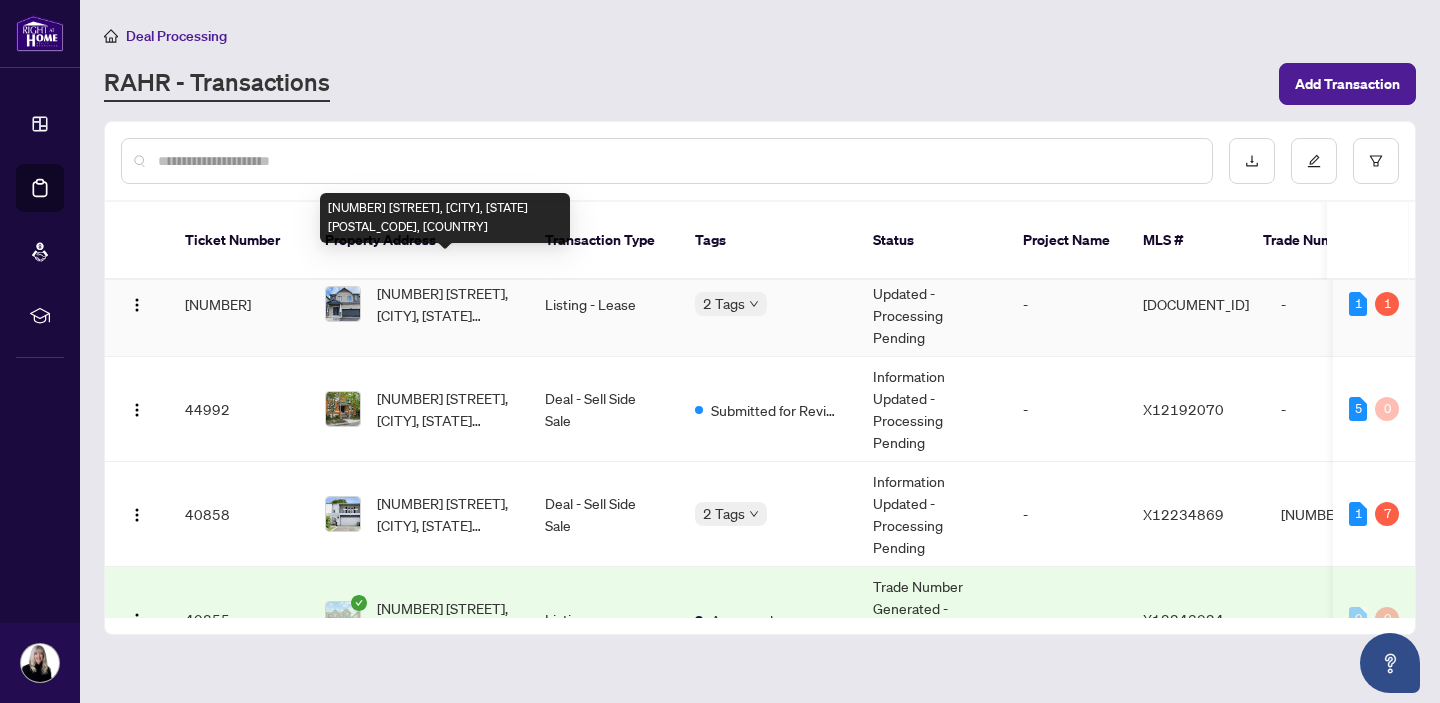 scroll, scrollTop: 33, scrollLeft: 0, axis: vertical 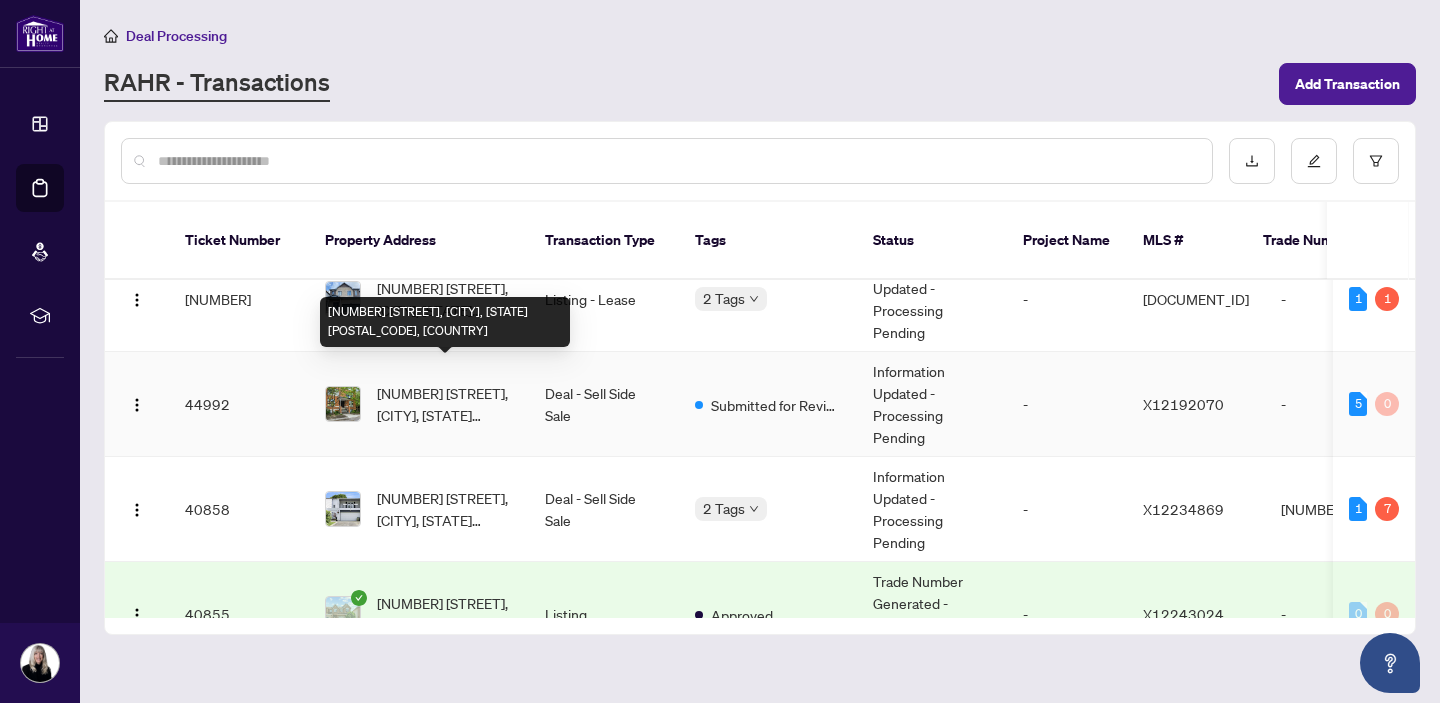 click on "[NUMBER] [STREET], [CITY], [STATE] [POSTAL_CODE], [COUNTRY]" at bounding box center (445, 404) 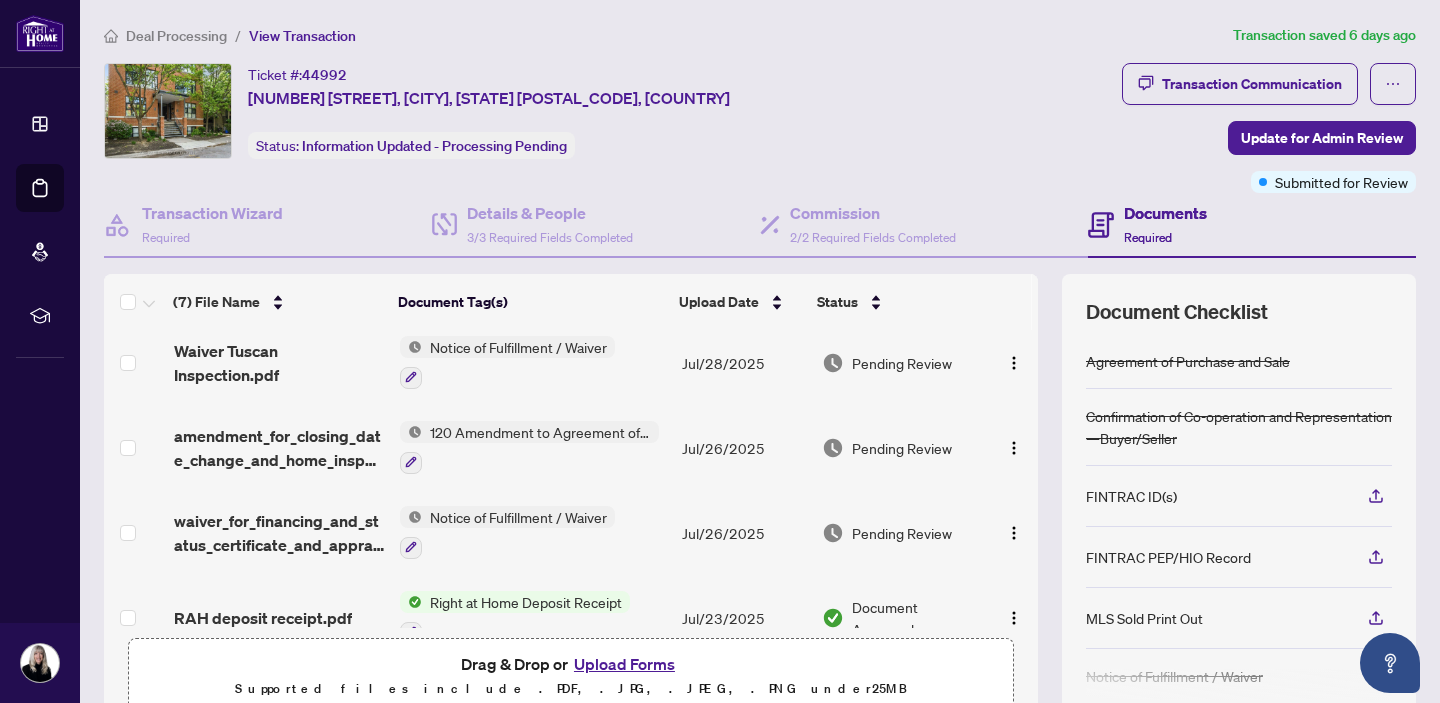 scroll, scrollTop: 0, scrollLeft: 0, axis: both 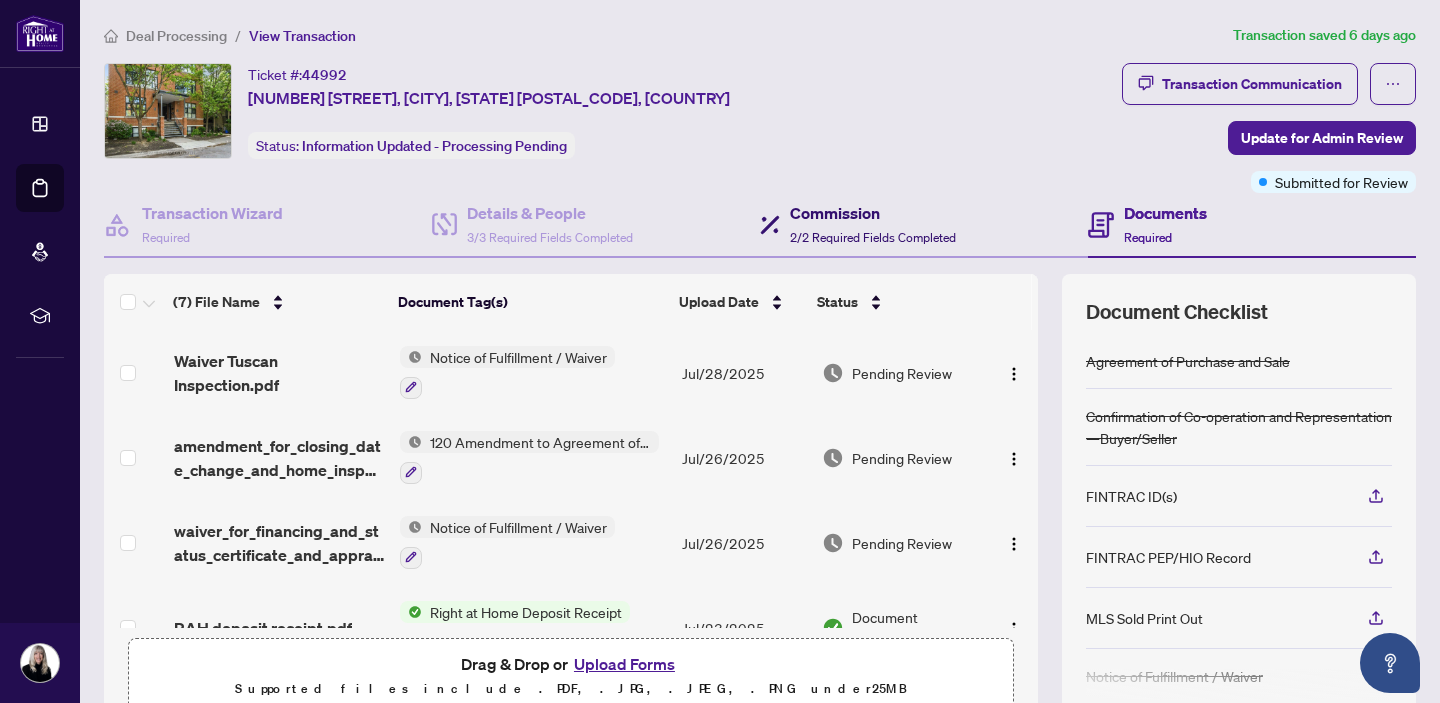 click on "Commission" at bounding box center [873, 213] 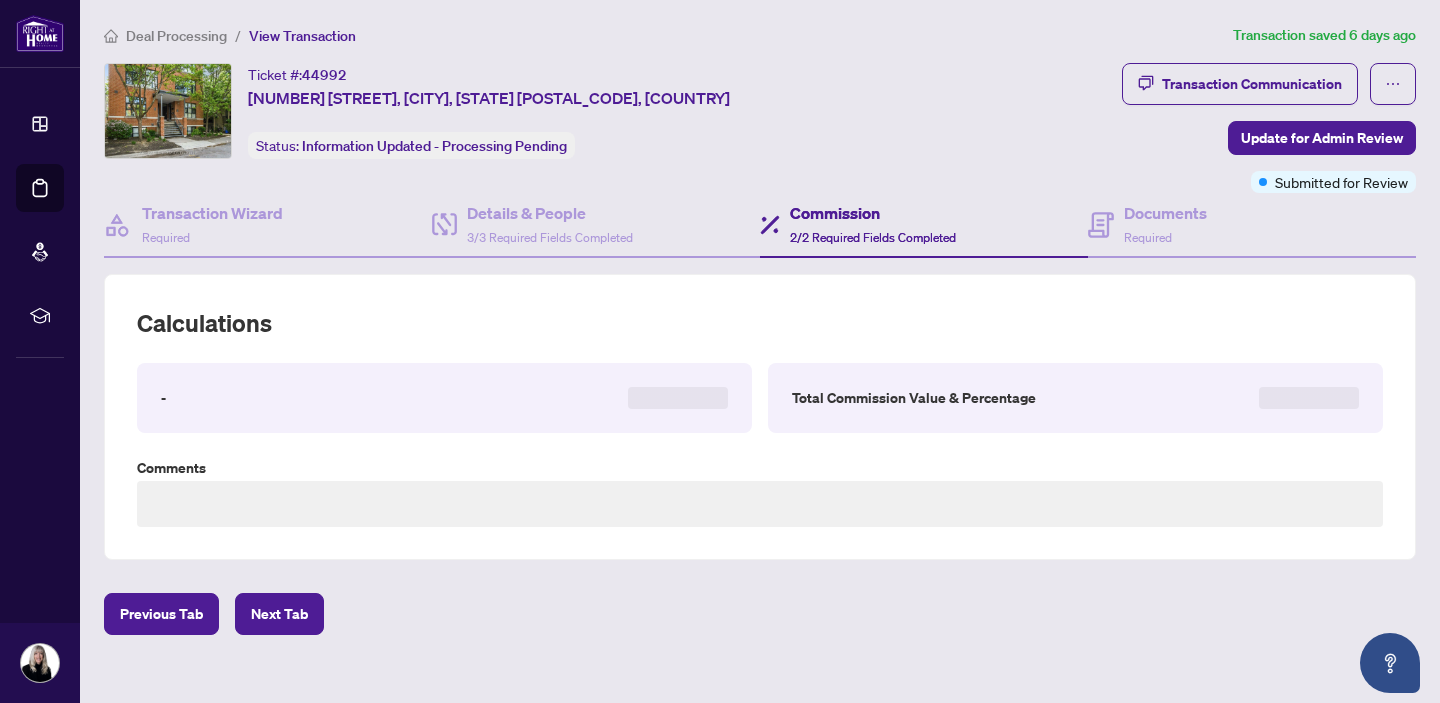 type on "**********" 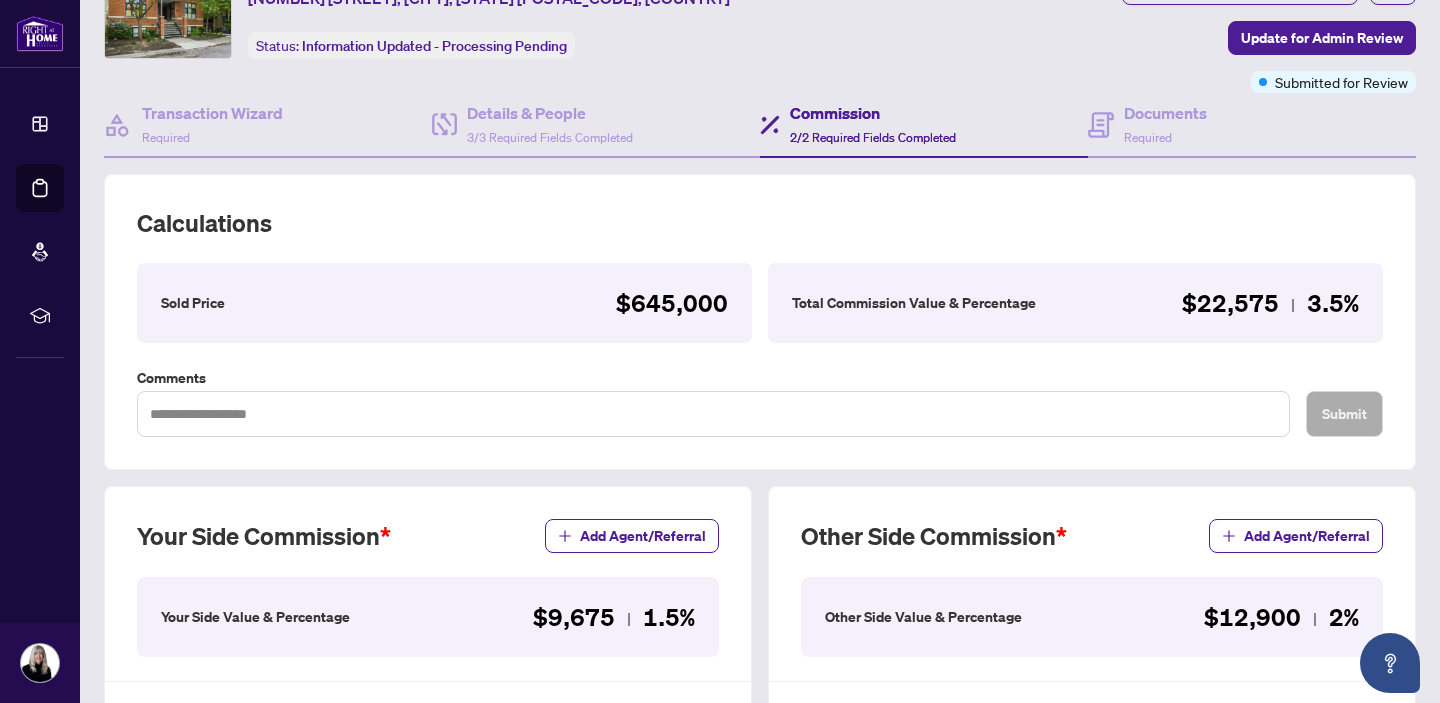 scroll, scrollTop: 0, scrollLeft: 0, axis: both 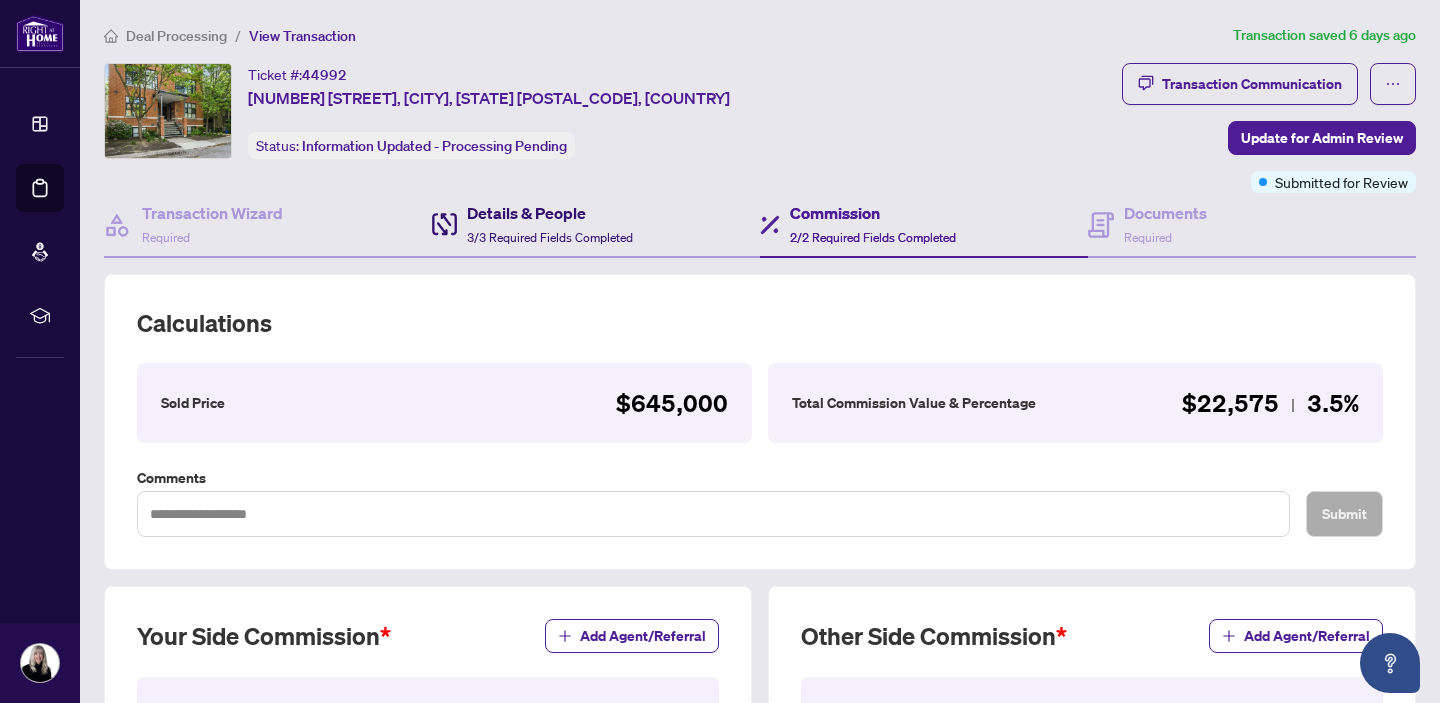 click on "Details & People" at bounding box center (550, 213) 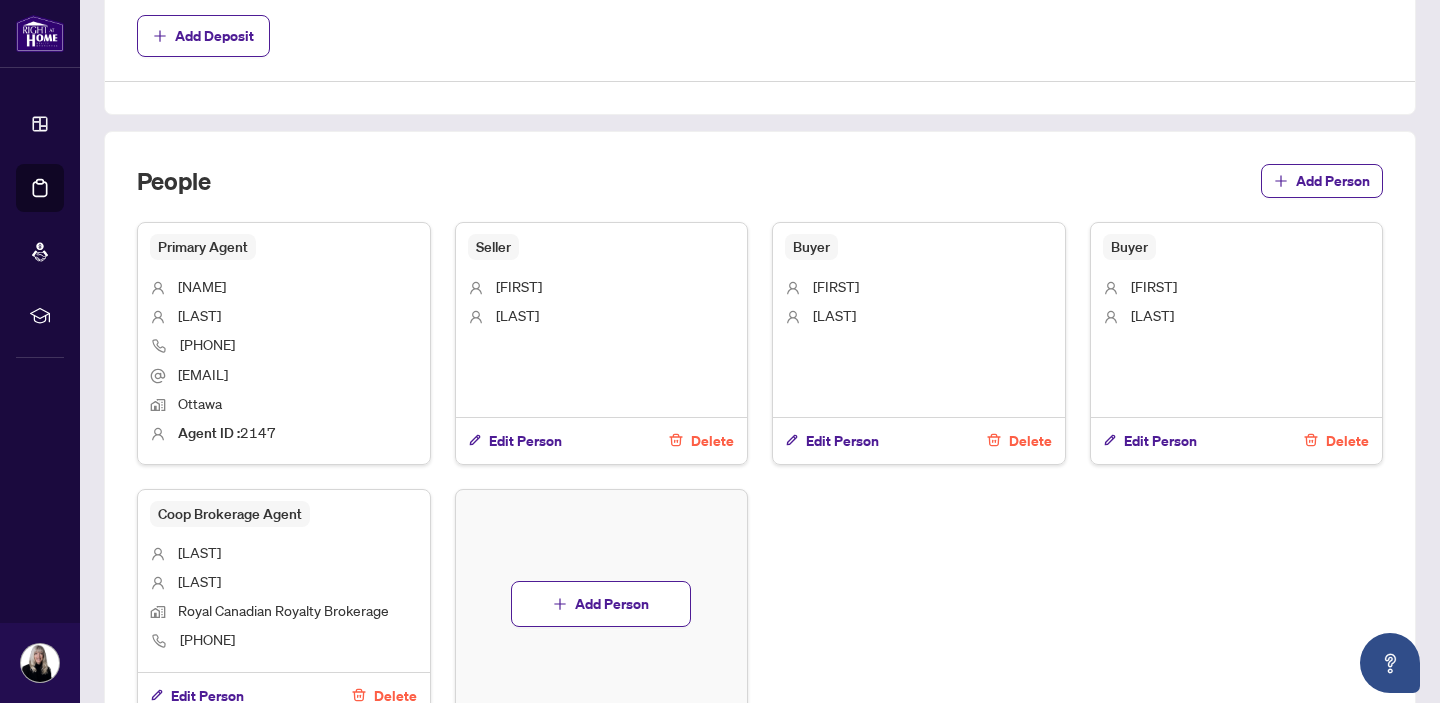 scroll, scrollTop: 1156, scrollLeft: 0, axis: vertical 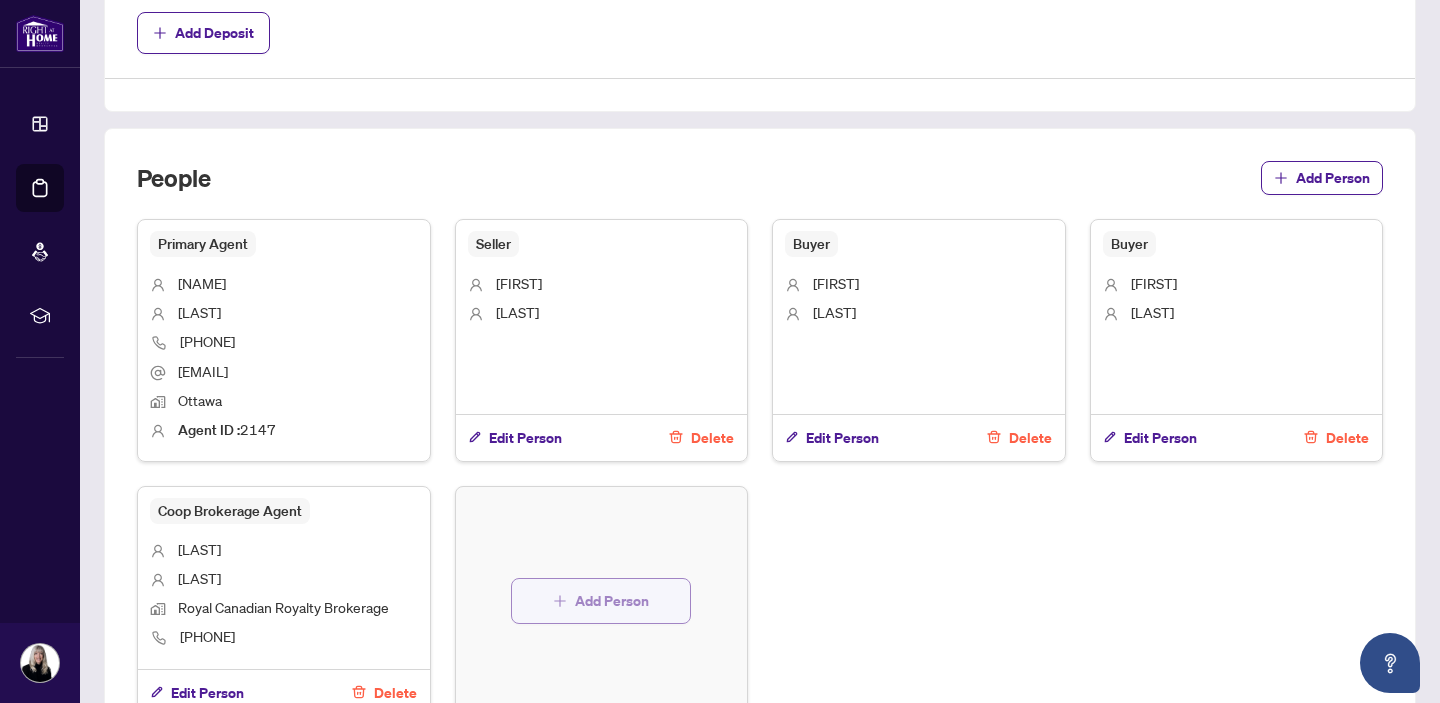 click on "Add Person" at bounding box center (612, 601) 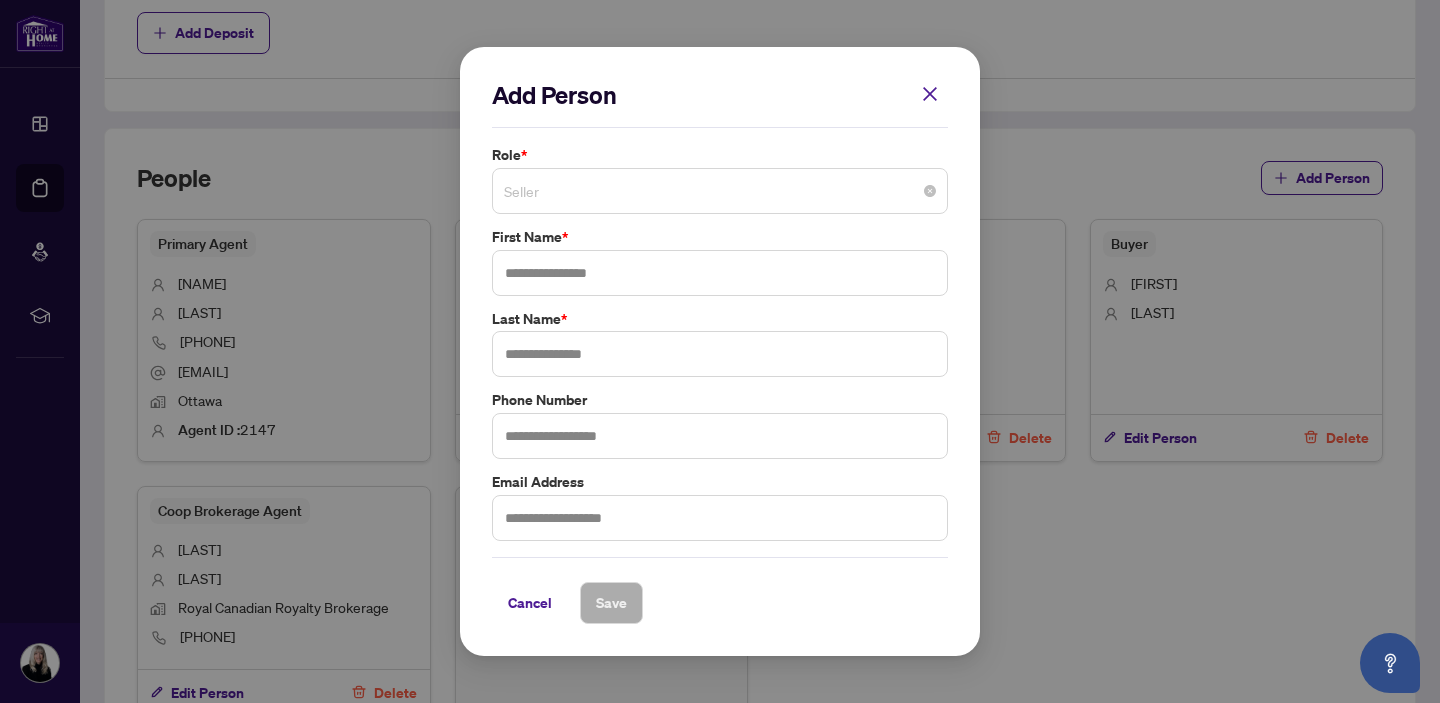 click on "Seller" at bounding box center [720, 191] 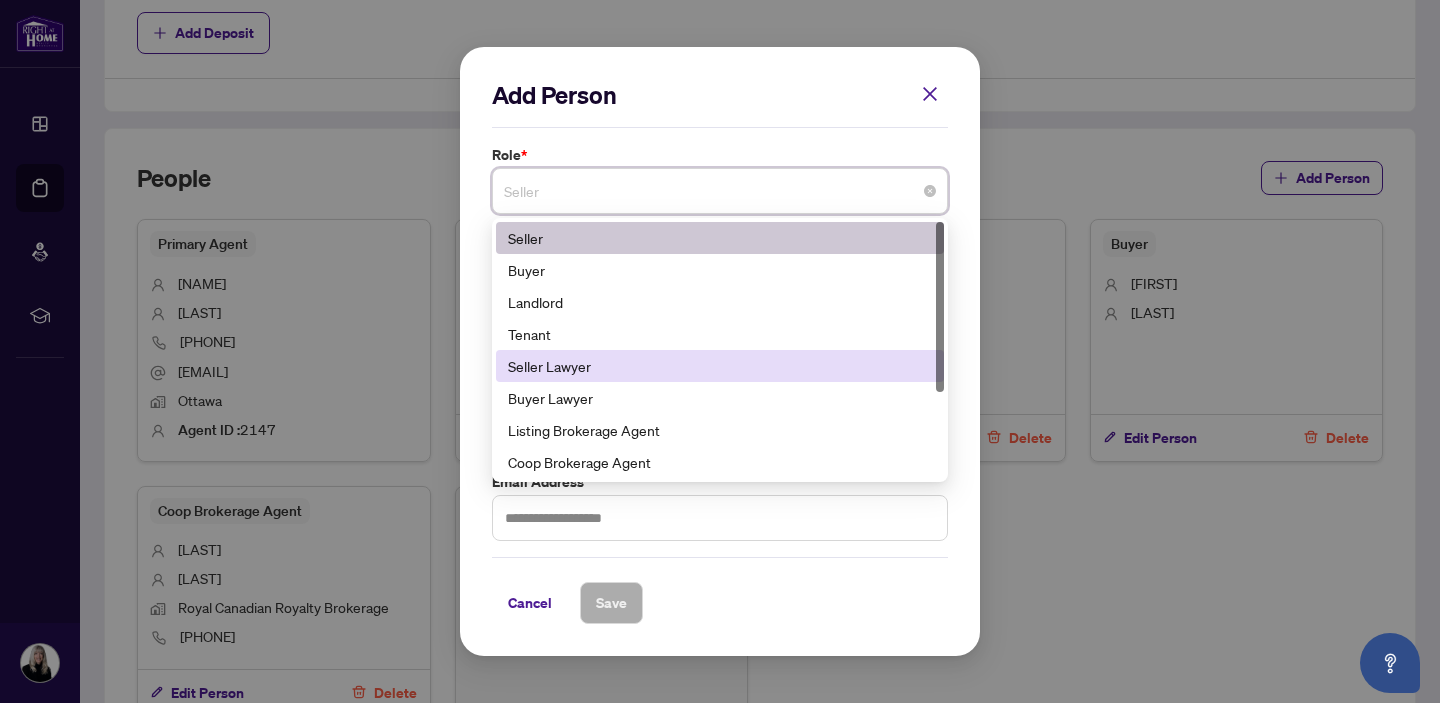 click on "Seller Lawyer" at bounding box center (720, 366) 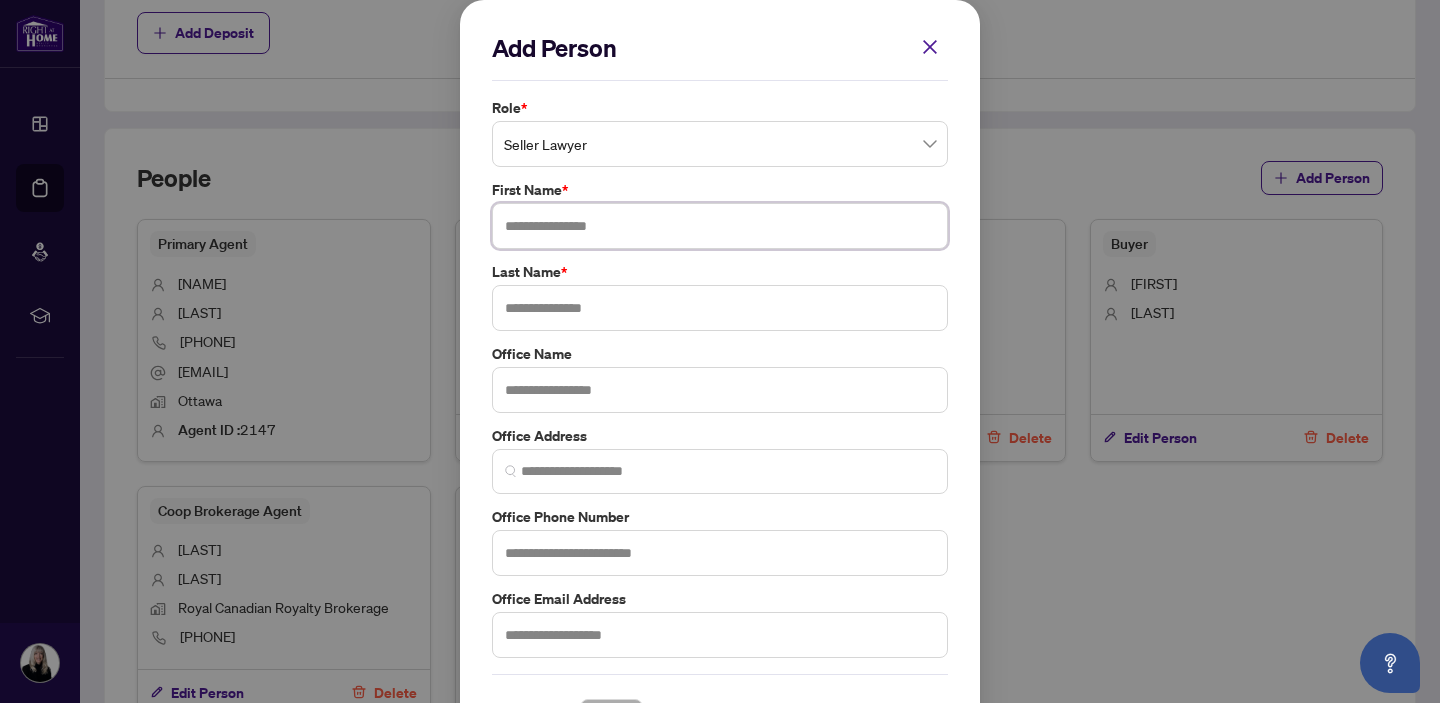 click at bounding box center [720, 226] 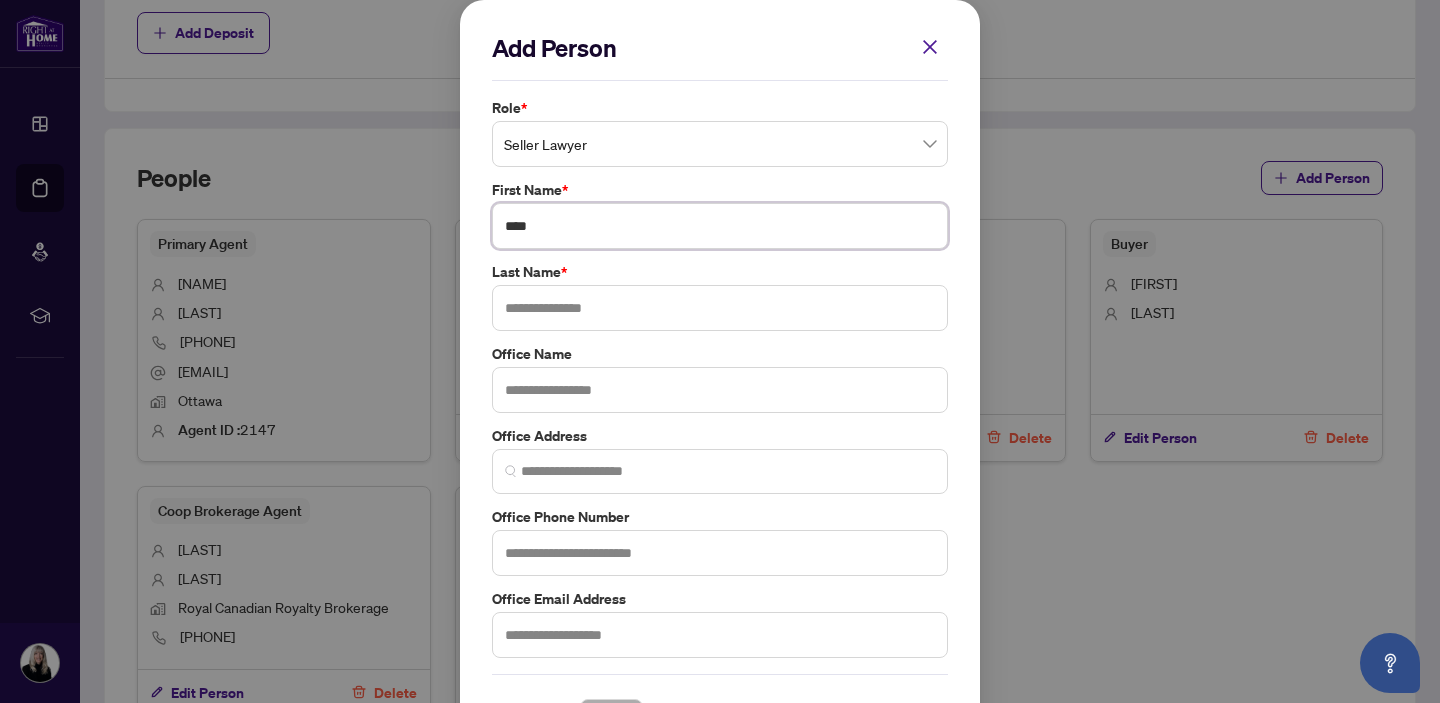 type on "****" 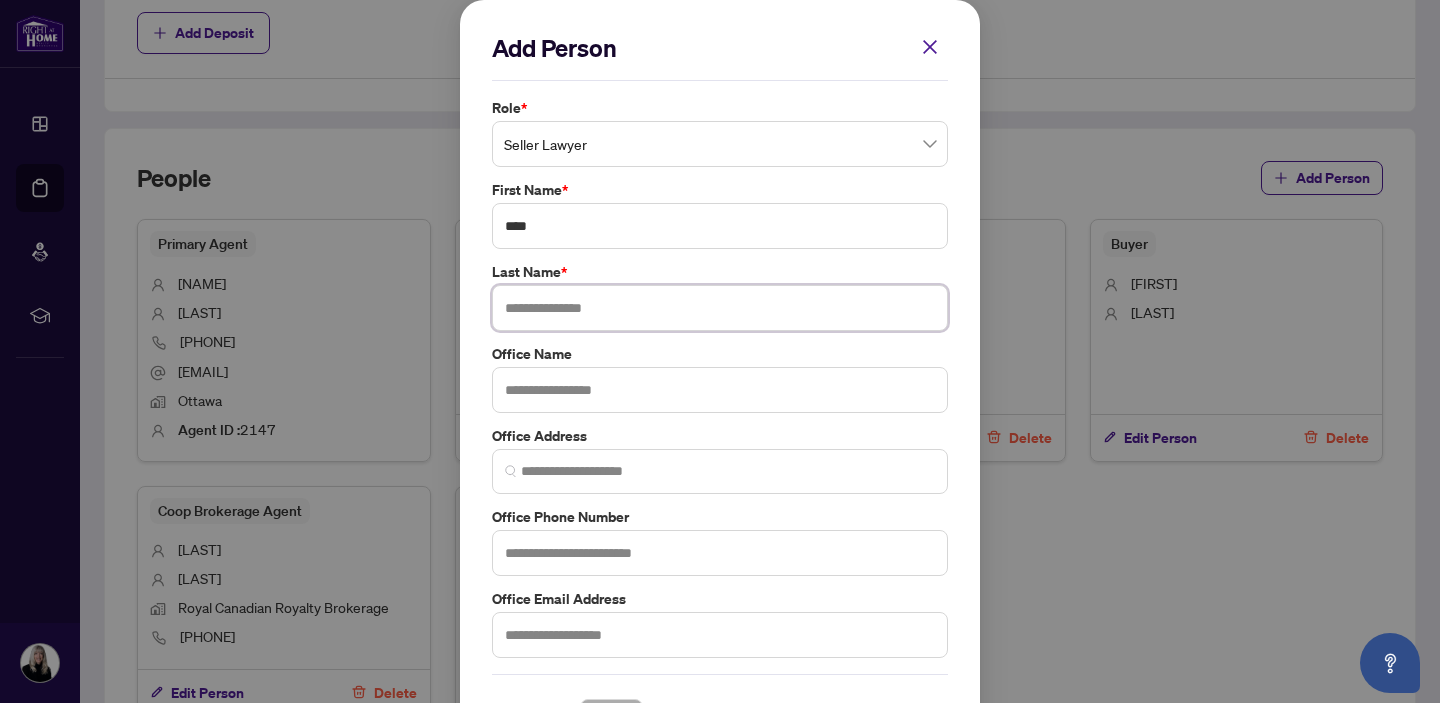 click at bounding box center [720, 308] 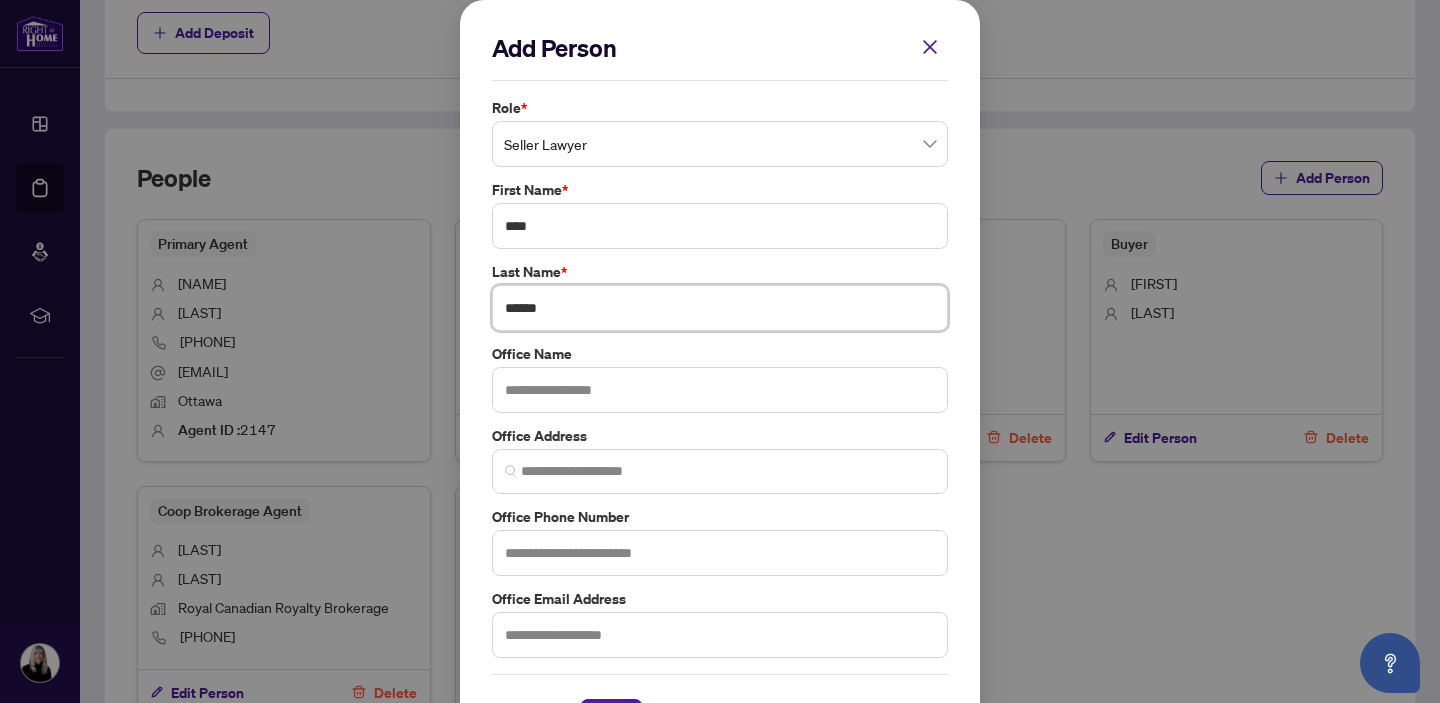 type on "******" 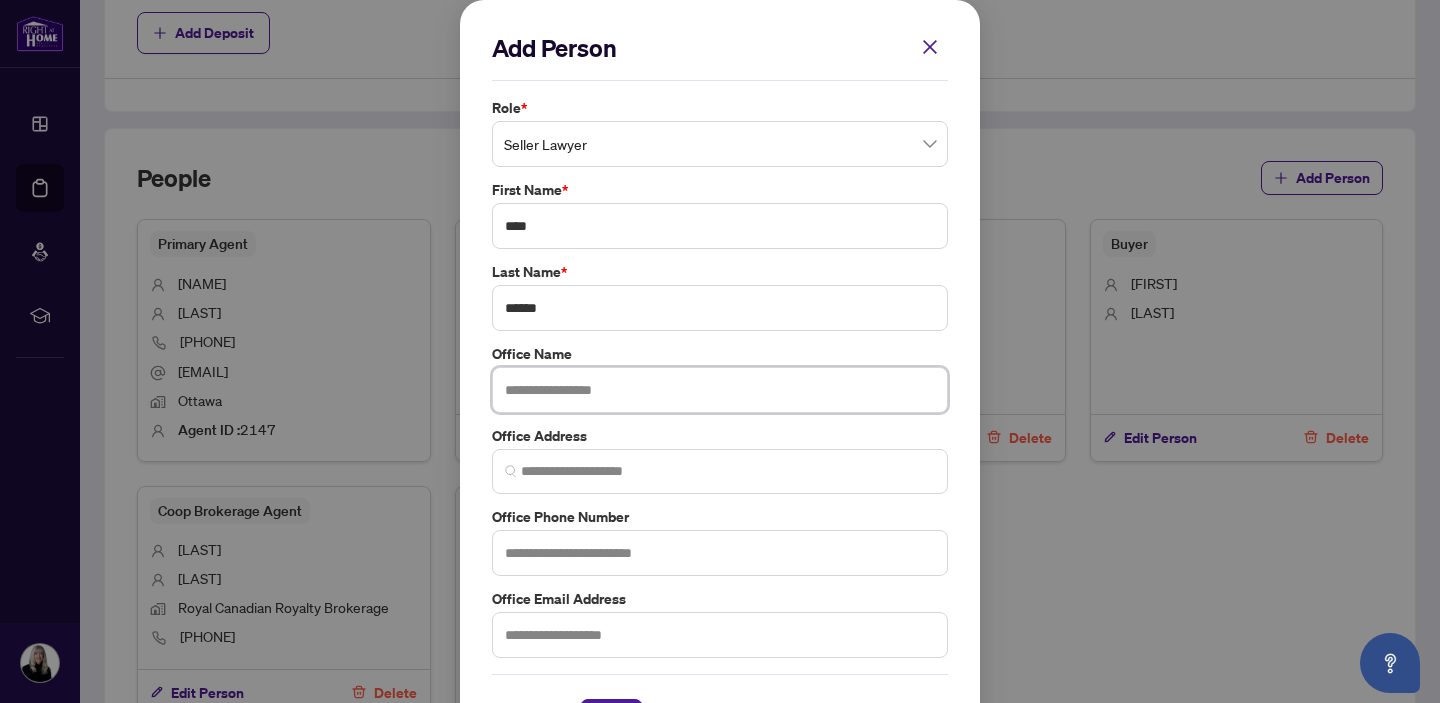 click at bounding box center [720, 390] 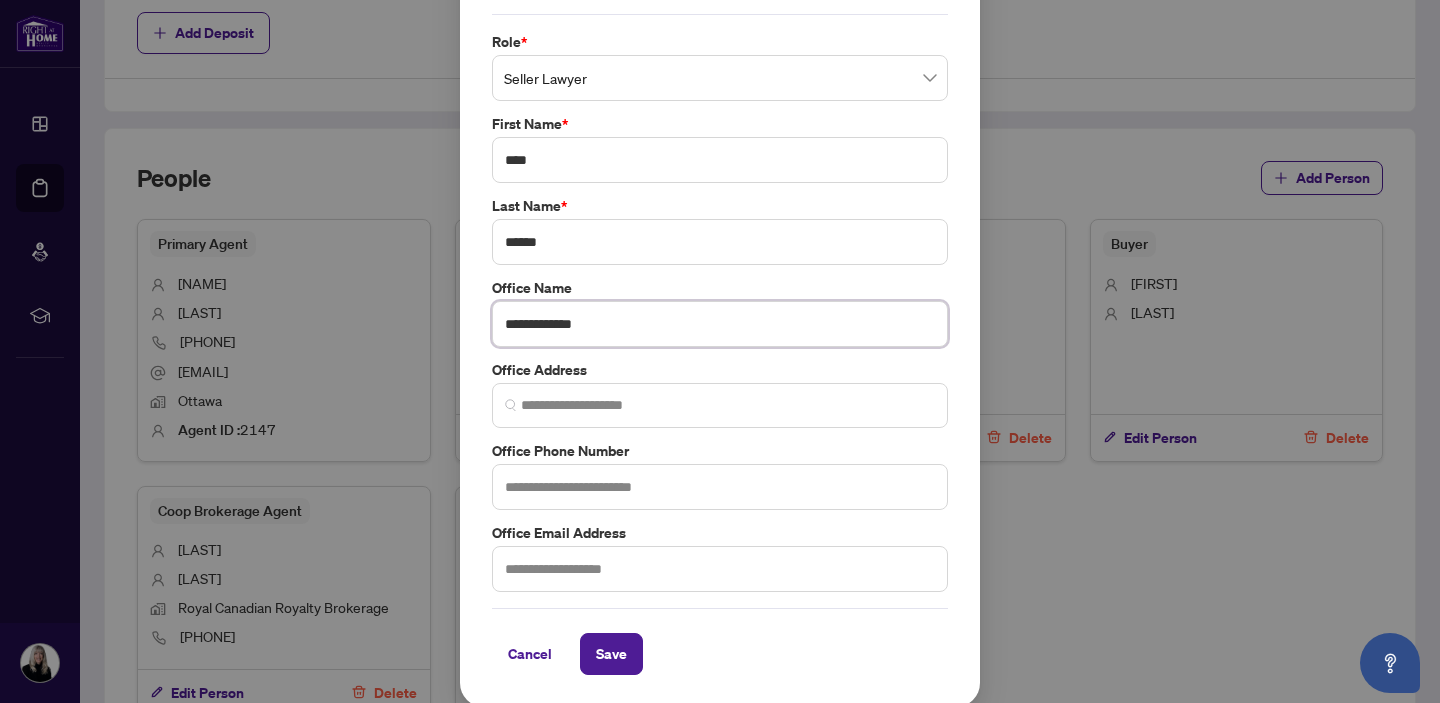 scroll, scrollTop: 70, scrollLeft: 0, axis: vertical 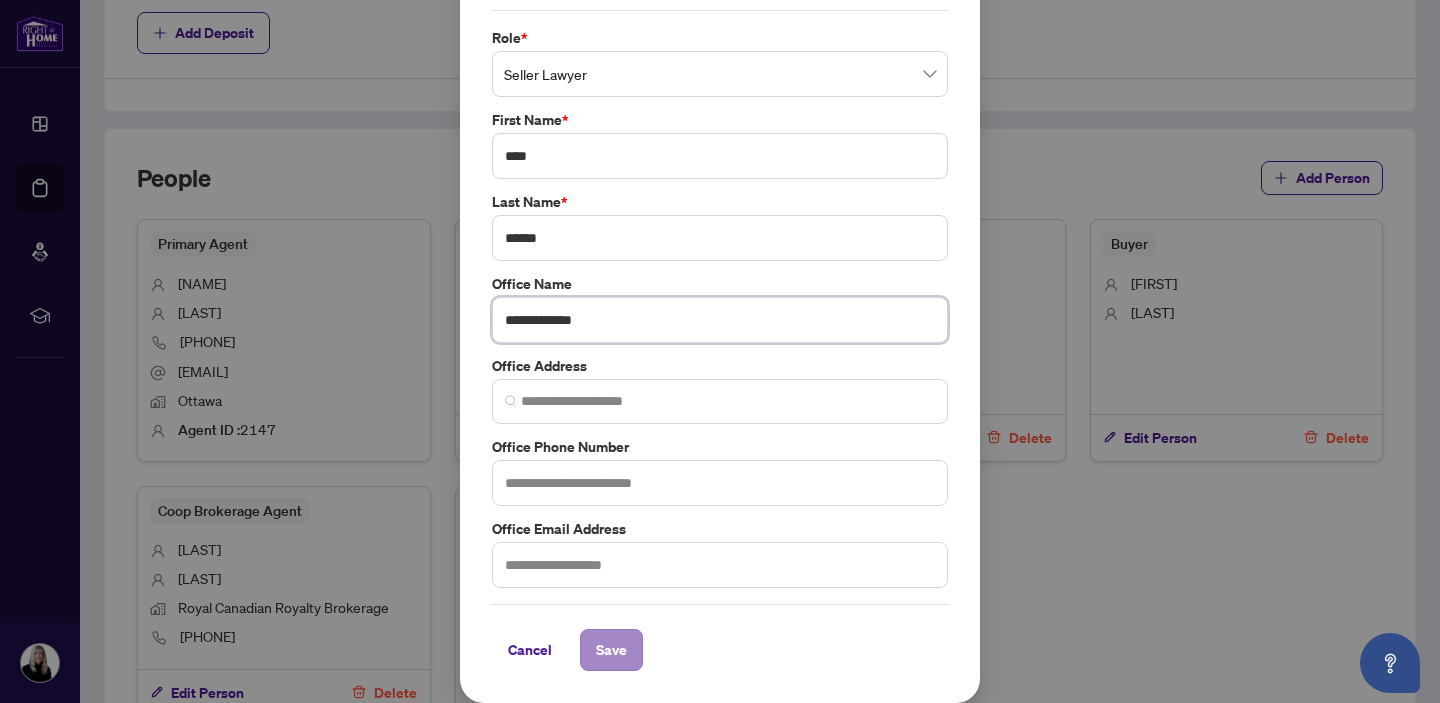 type on "**********" 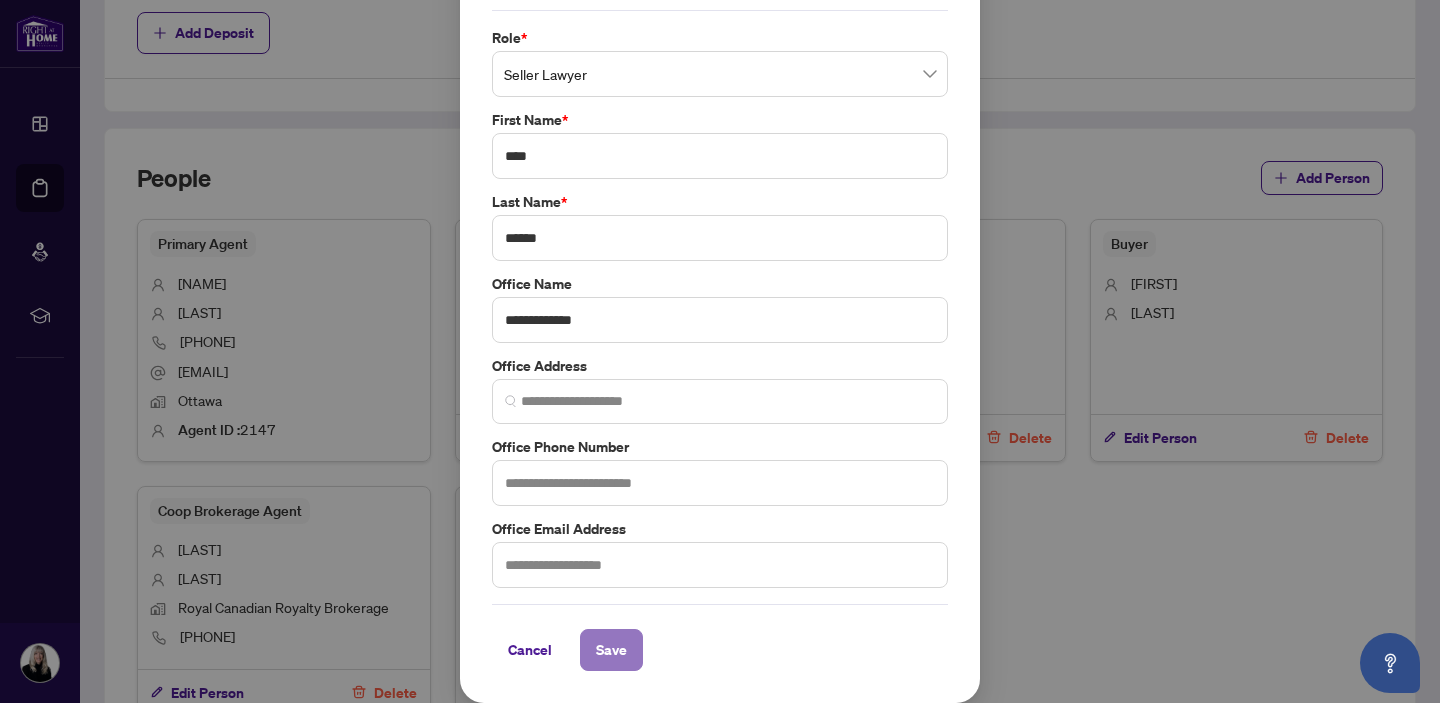 click on "Save" at bounding box center [611, 650] 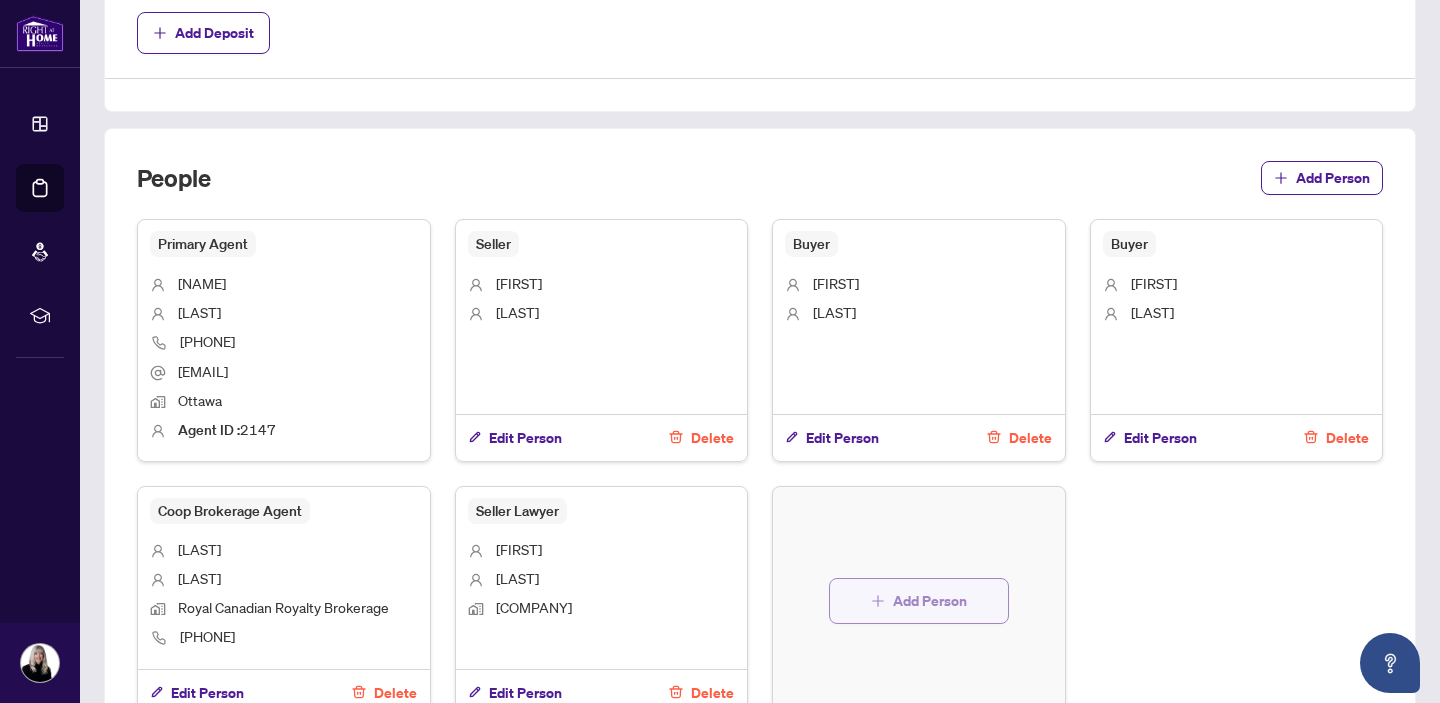 click on "Add Person" at bounding box center (930, 601) 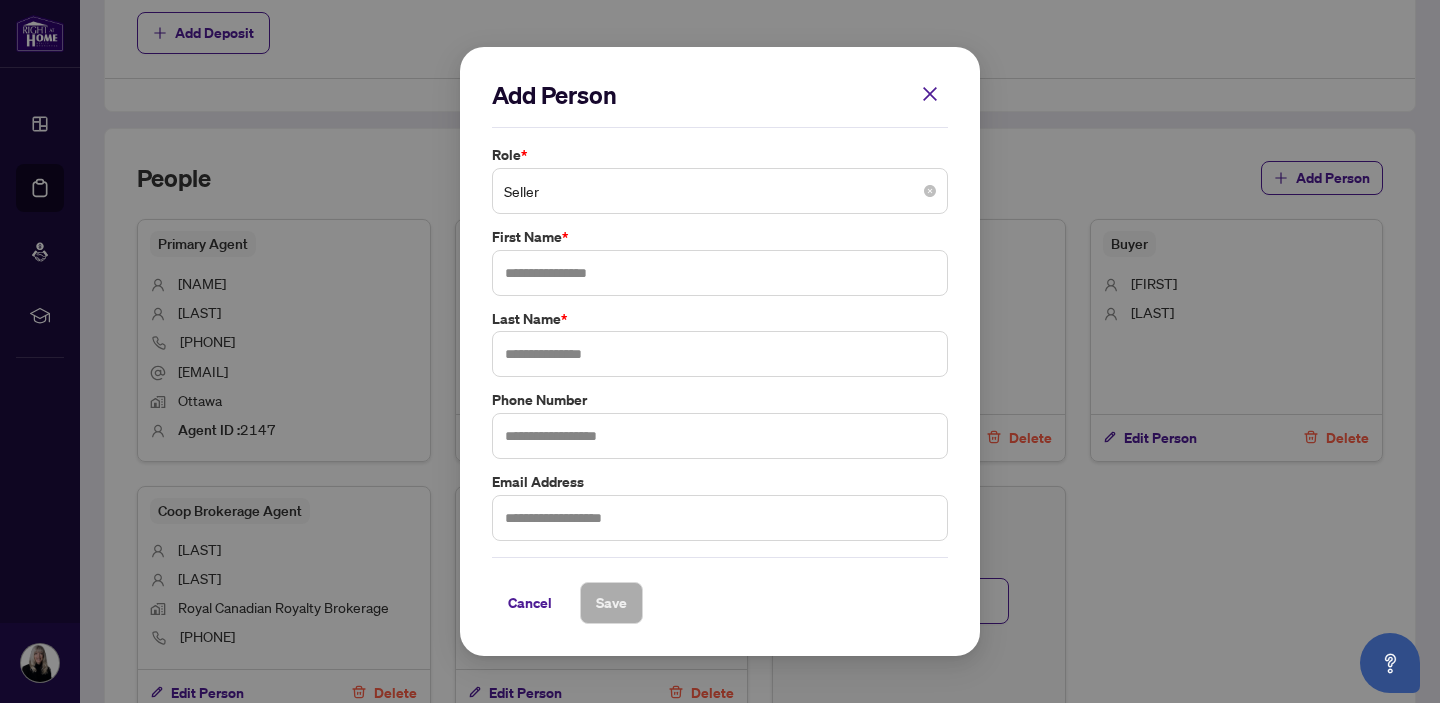 click on "Seller" at bounding box center (720, 191) 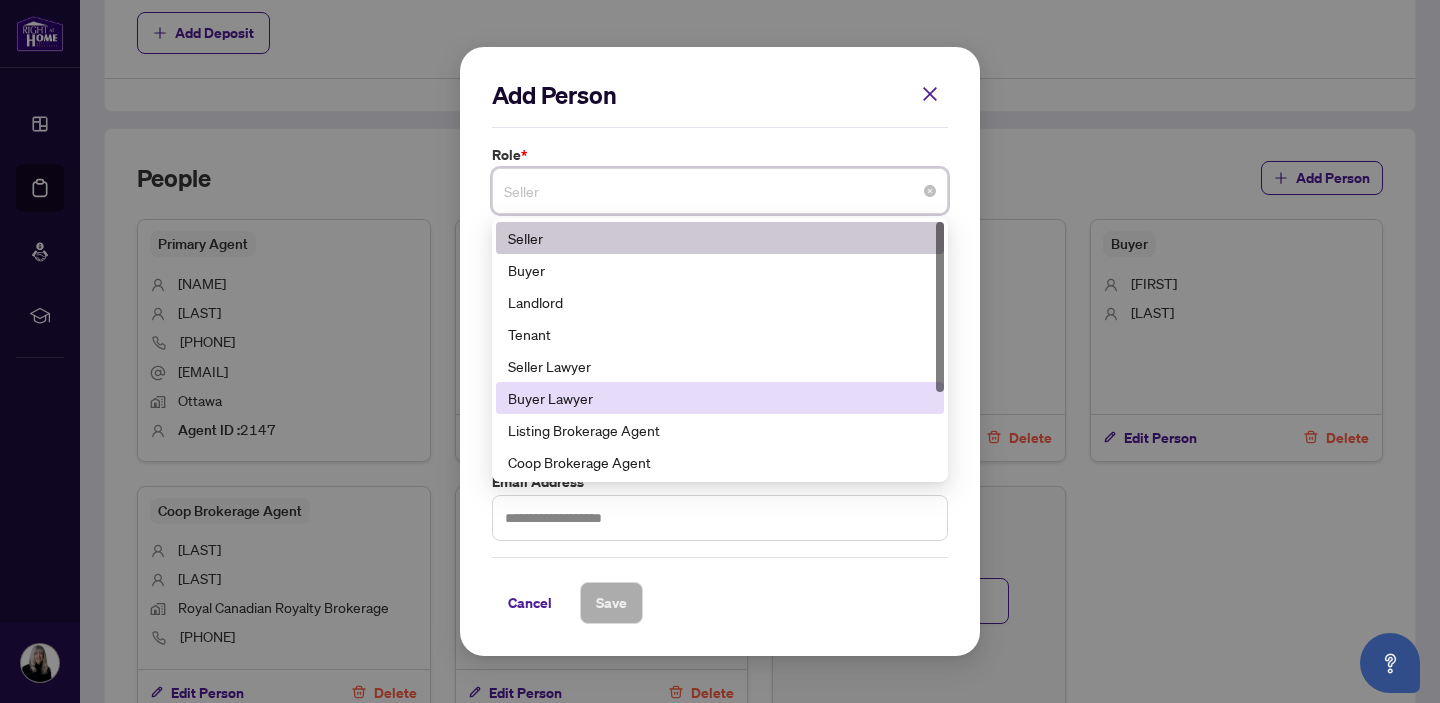 click on "Buyer Lawyer" at bounding box center [720, 398] 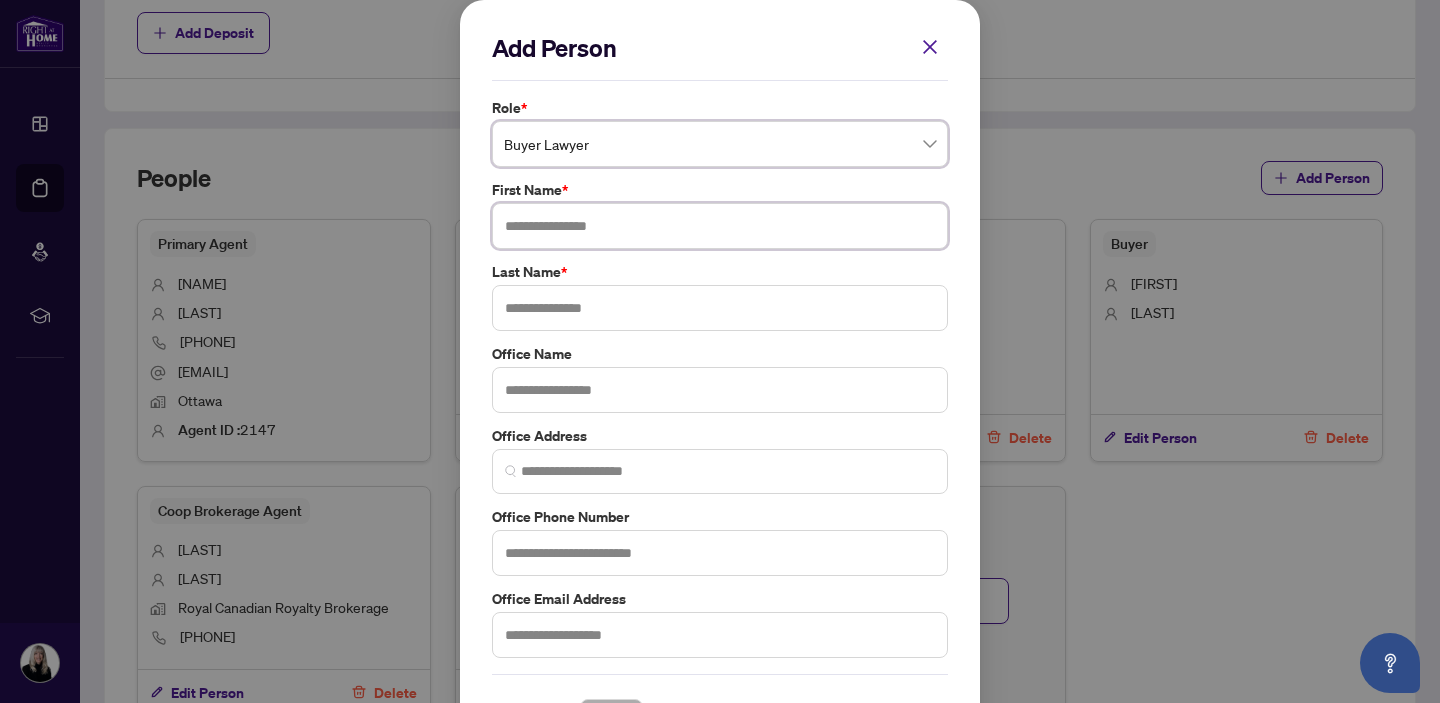 click at bounding box center (720, 226) 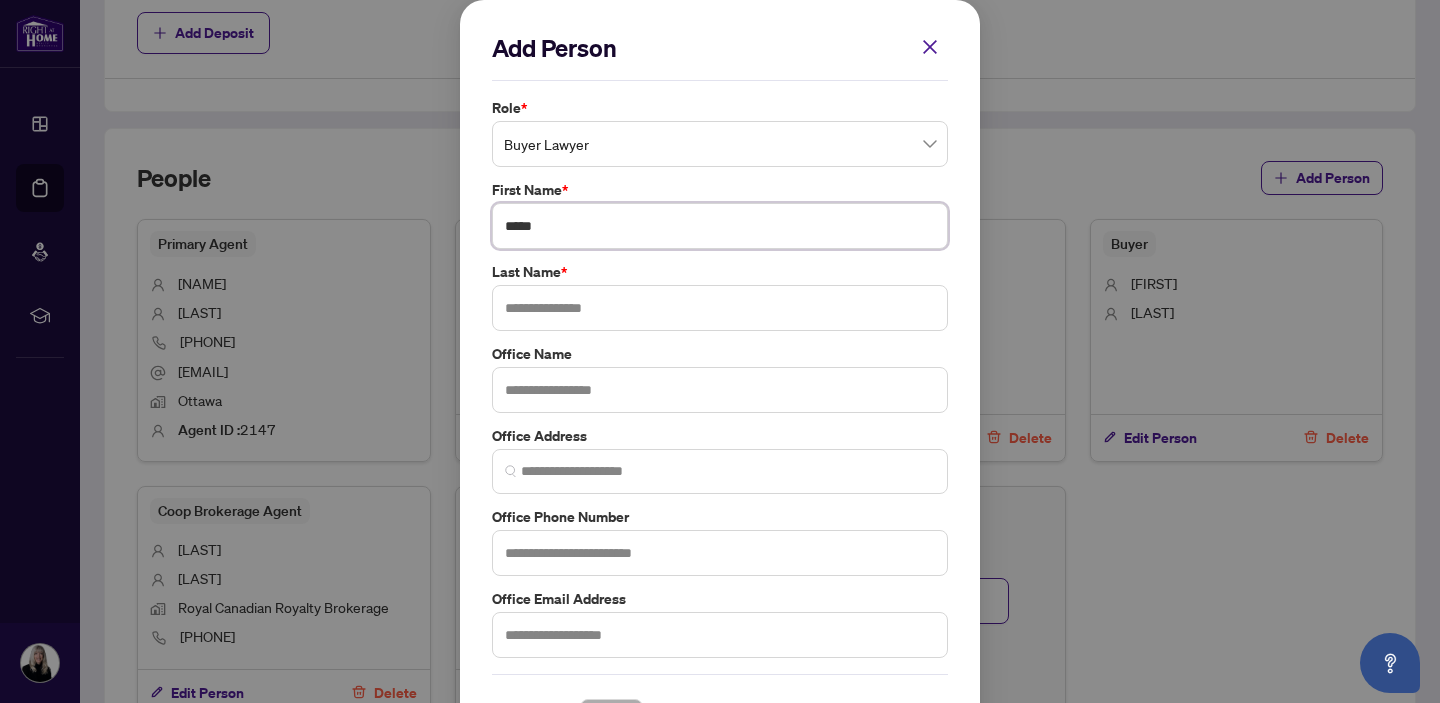 type on "*****" 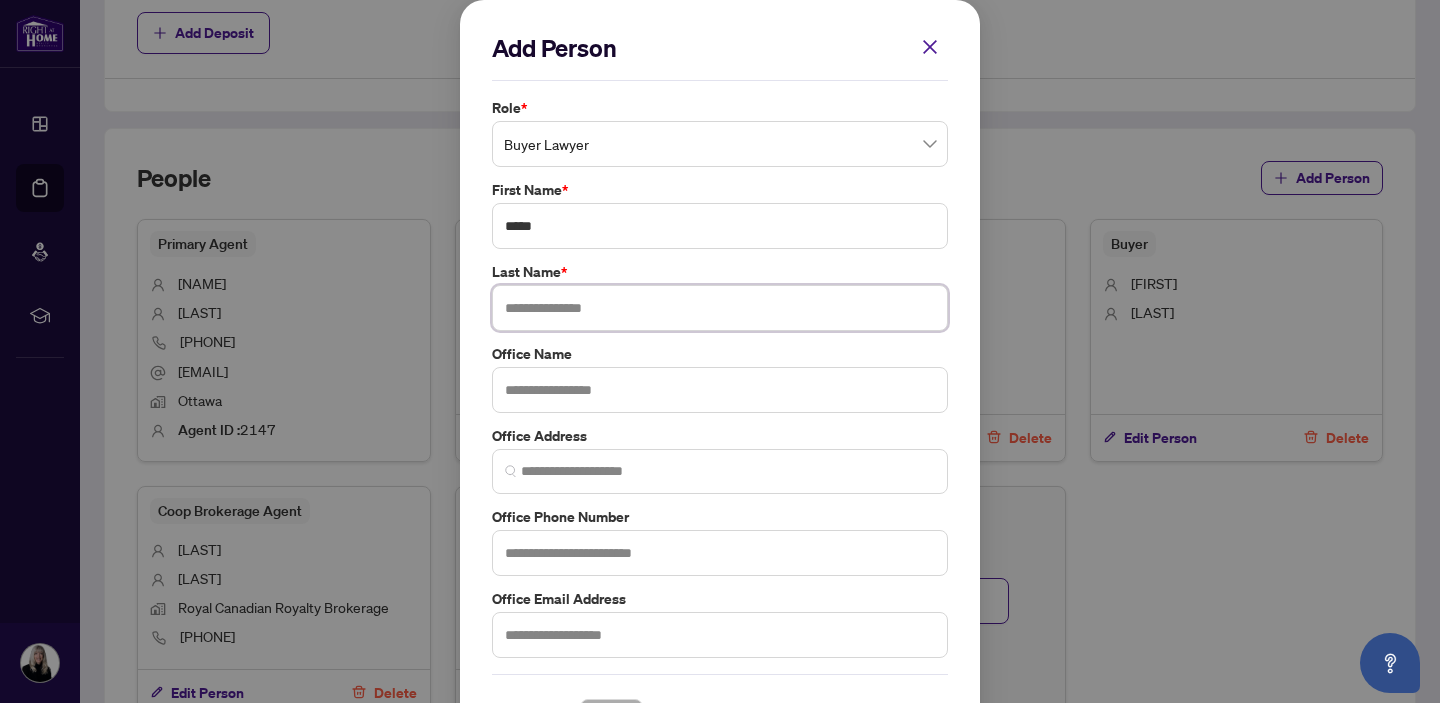 click at bounding box center [720, 308] 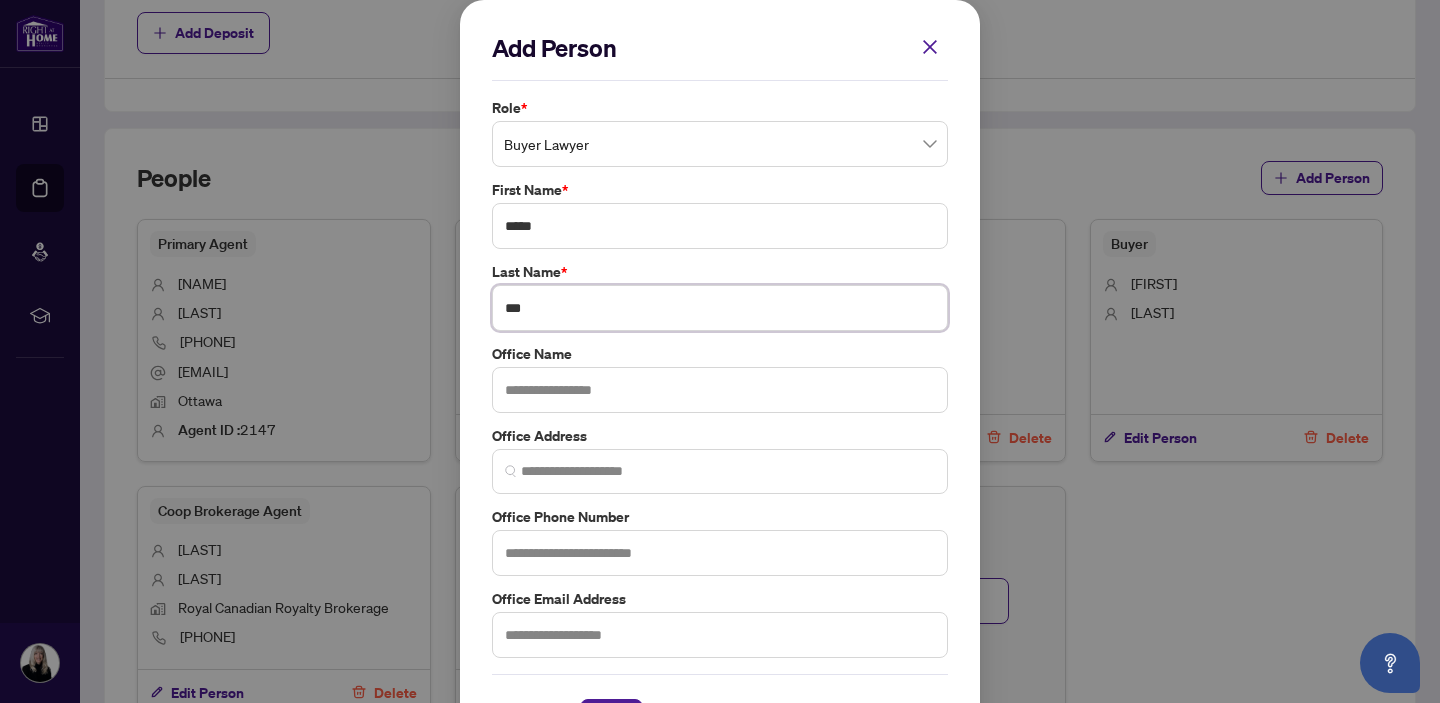 type on "***" 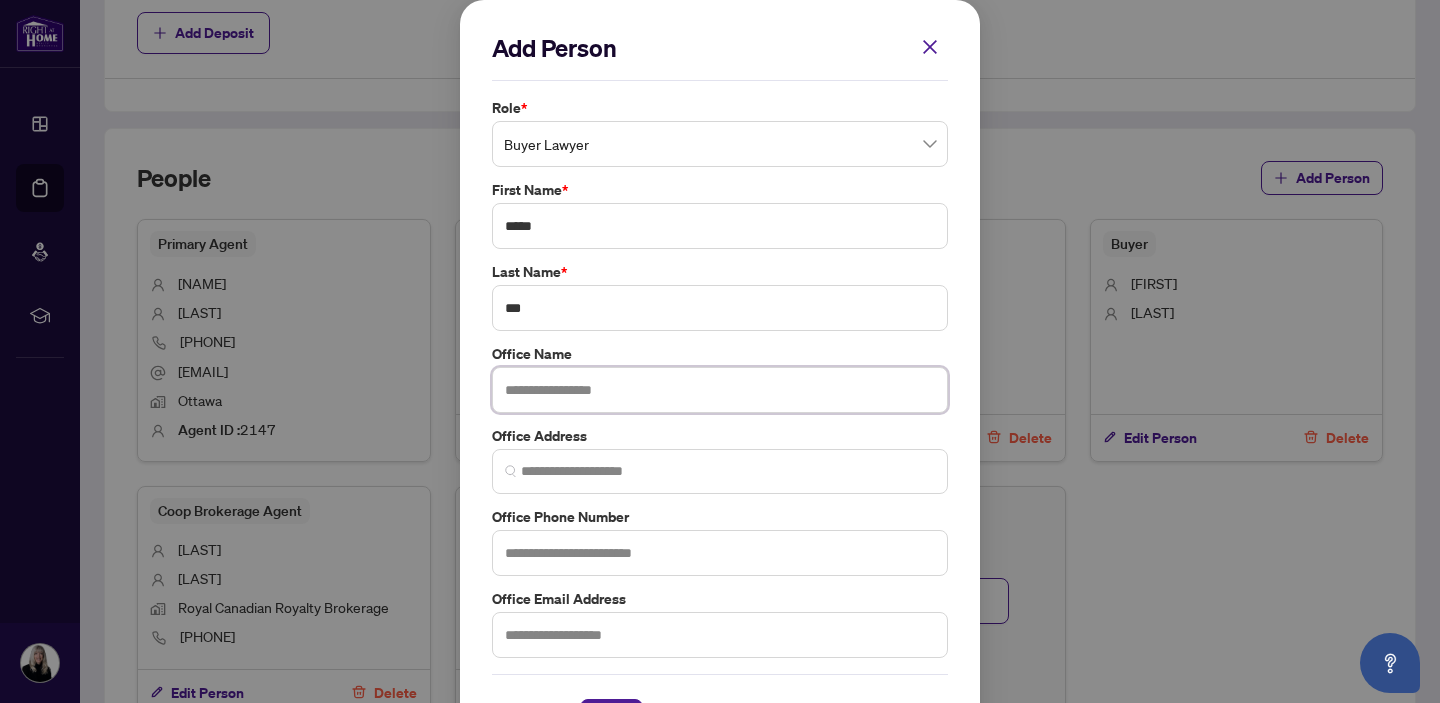 click at bounding box center (720, 390) 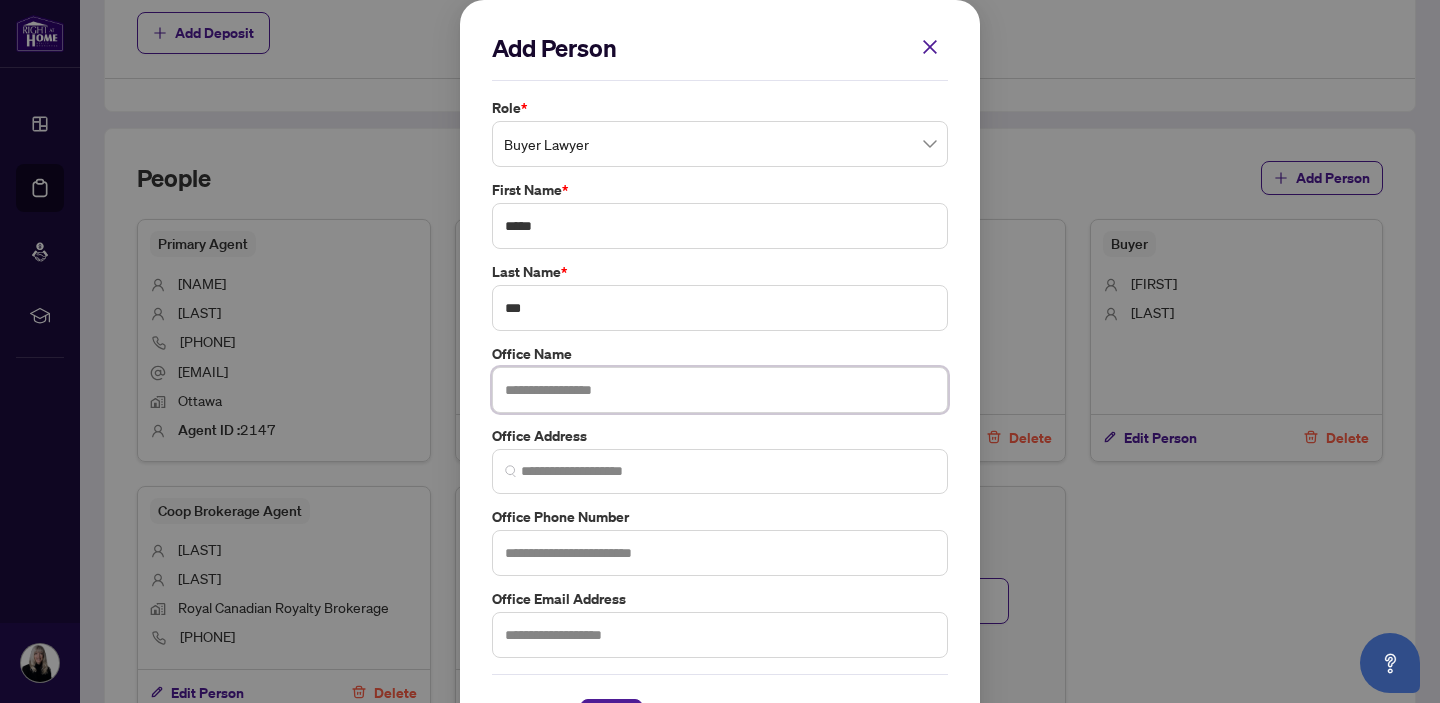 click at bounding box center [511, 471] 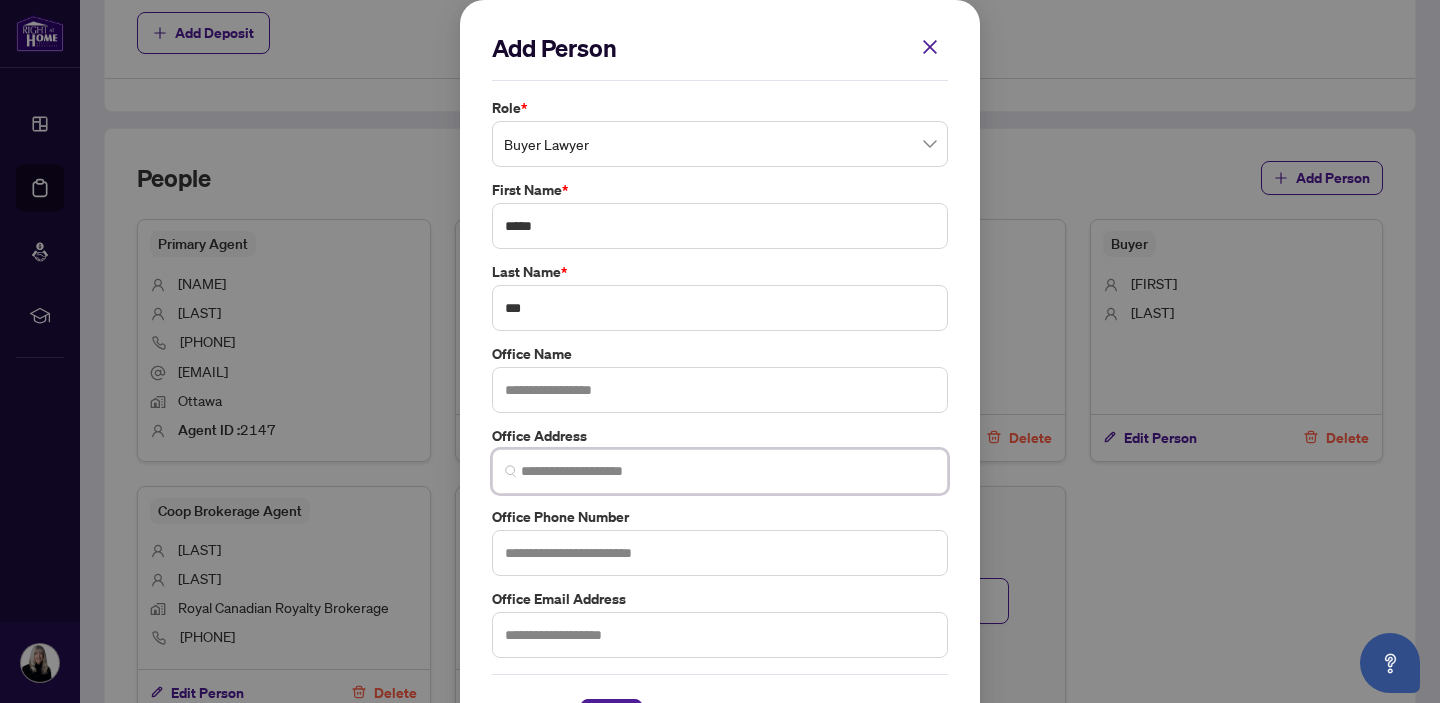 click at bounding box center (728, 471) 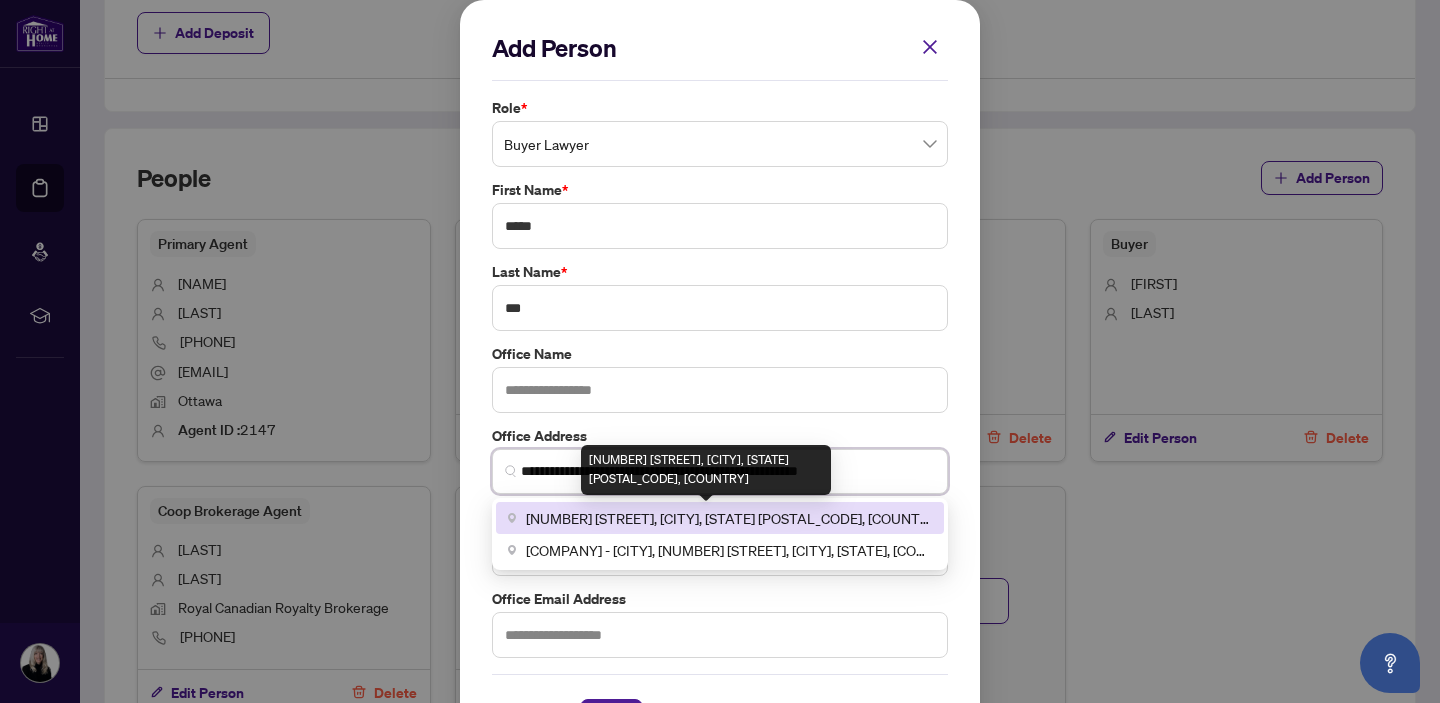 click on "[NUMBER] [STREET], [CITY], [STATE] [POSTAL_CODE], [COUNTRY]" at bounding box center [729, 518] 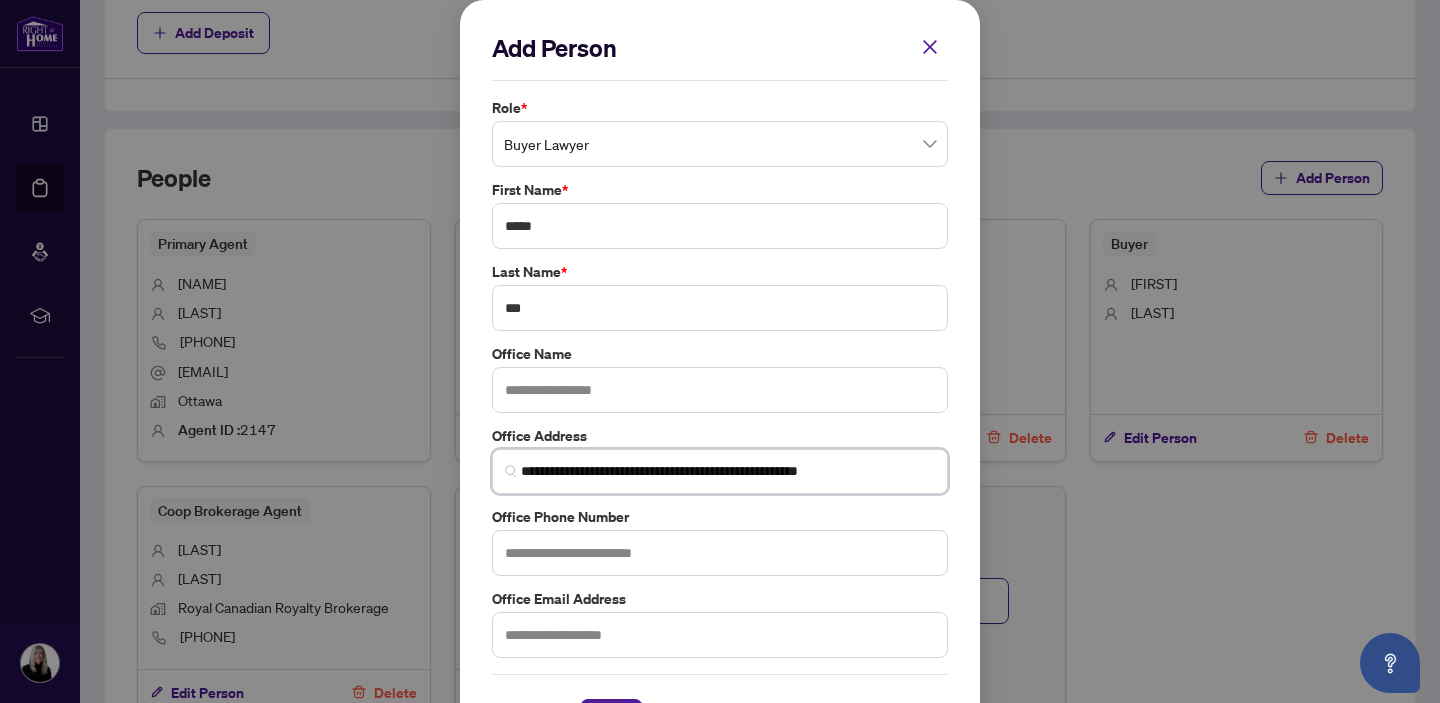 type on "**********" 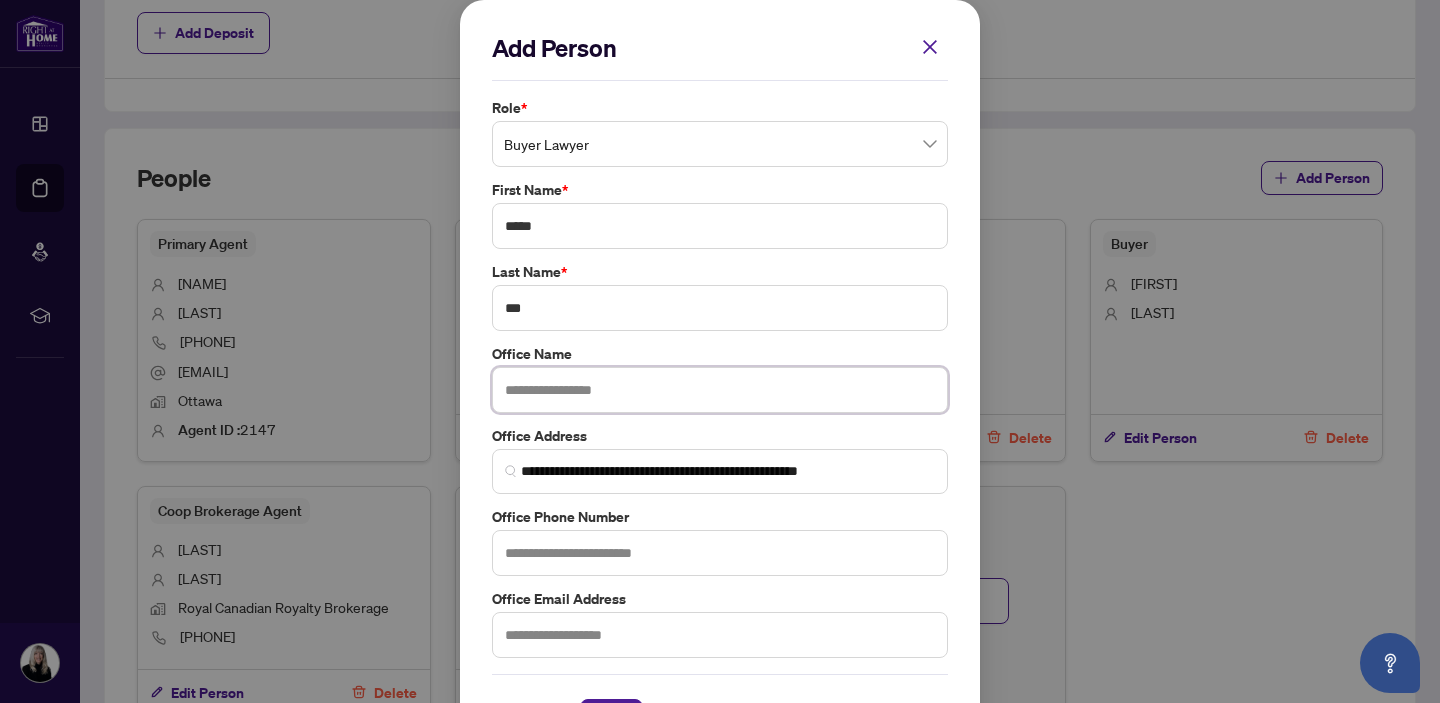 click at bounding box center (720, 390) 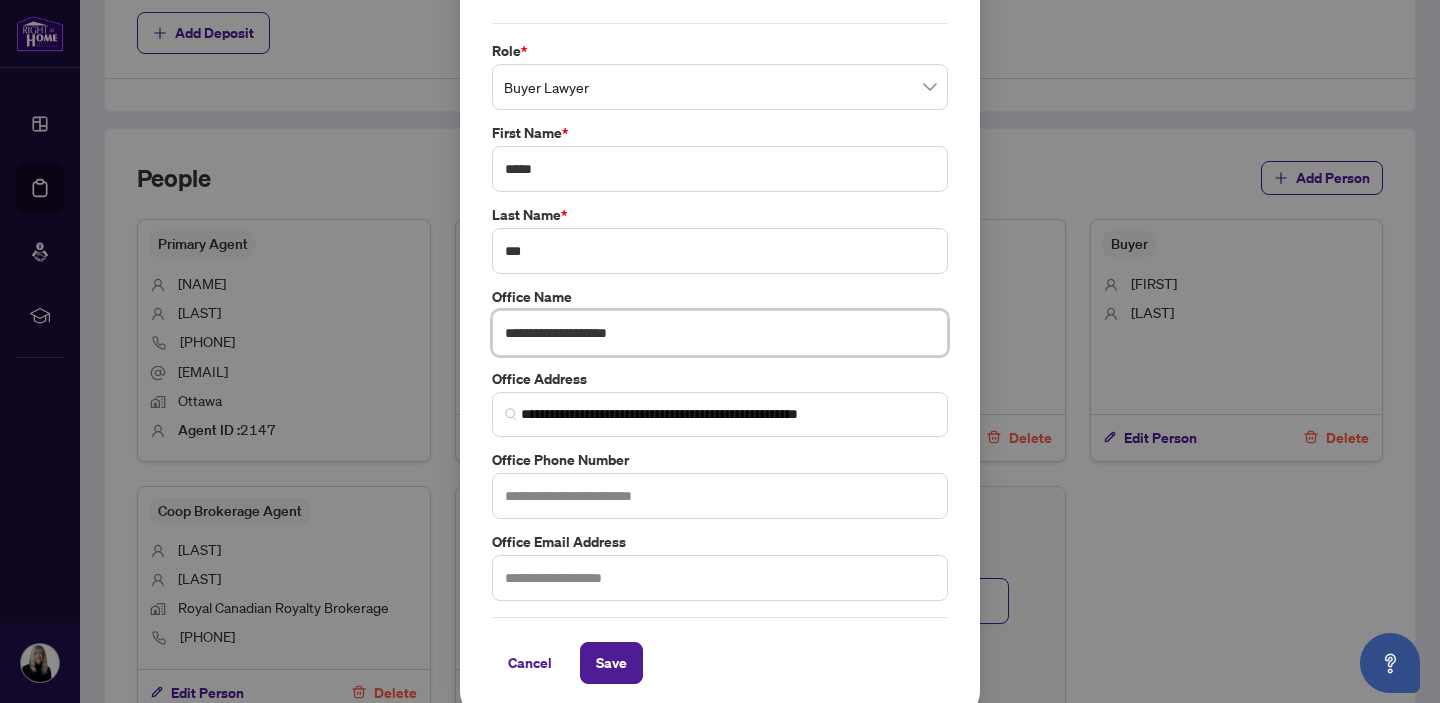 scroll, scrollTop: 70, scrollLeft: 0, axis: vertical 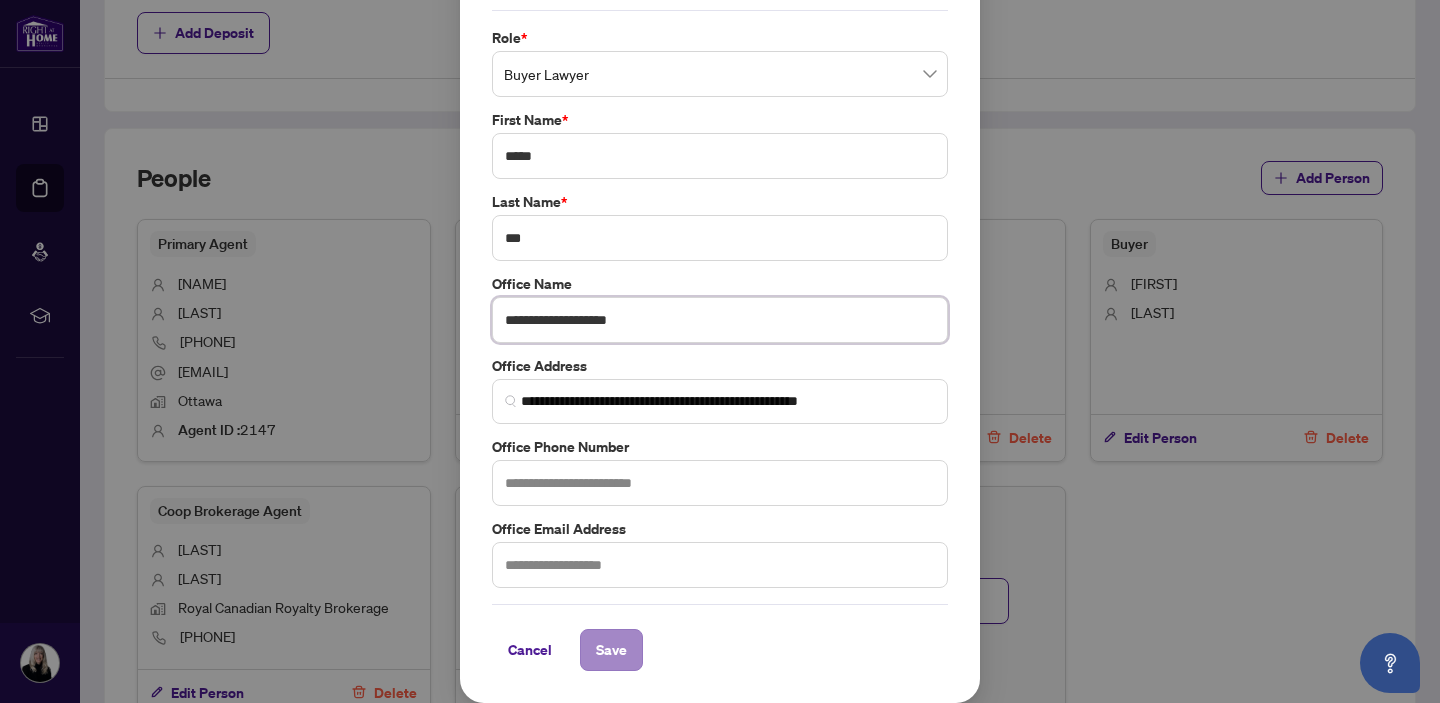 type on "**********" 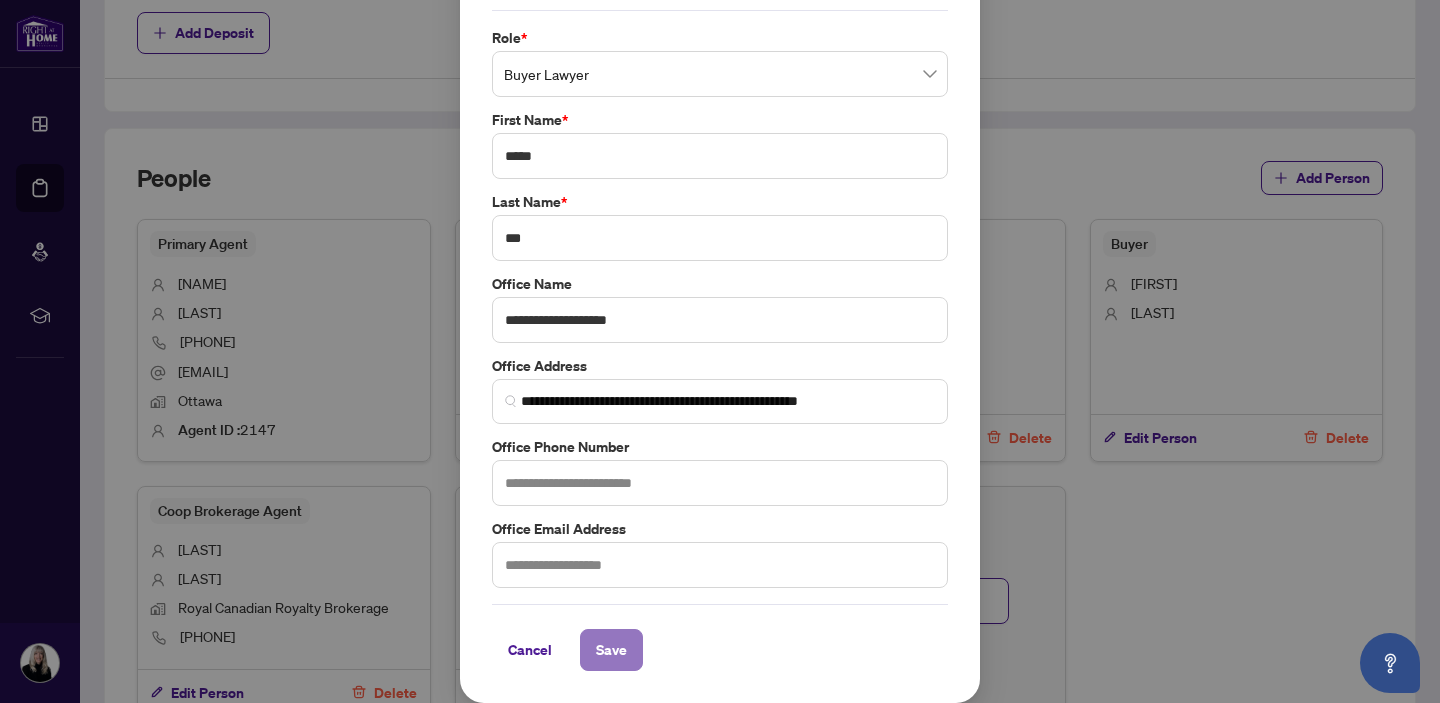 click on "Save" at bounding box center (611, 650) 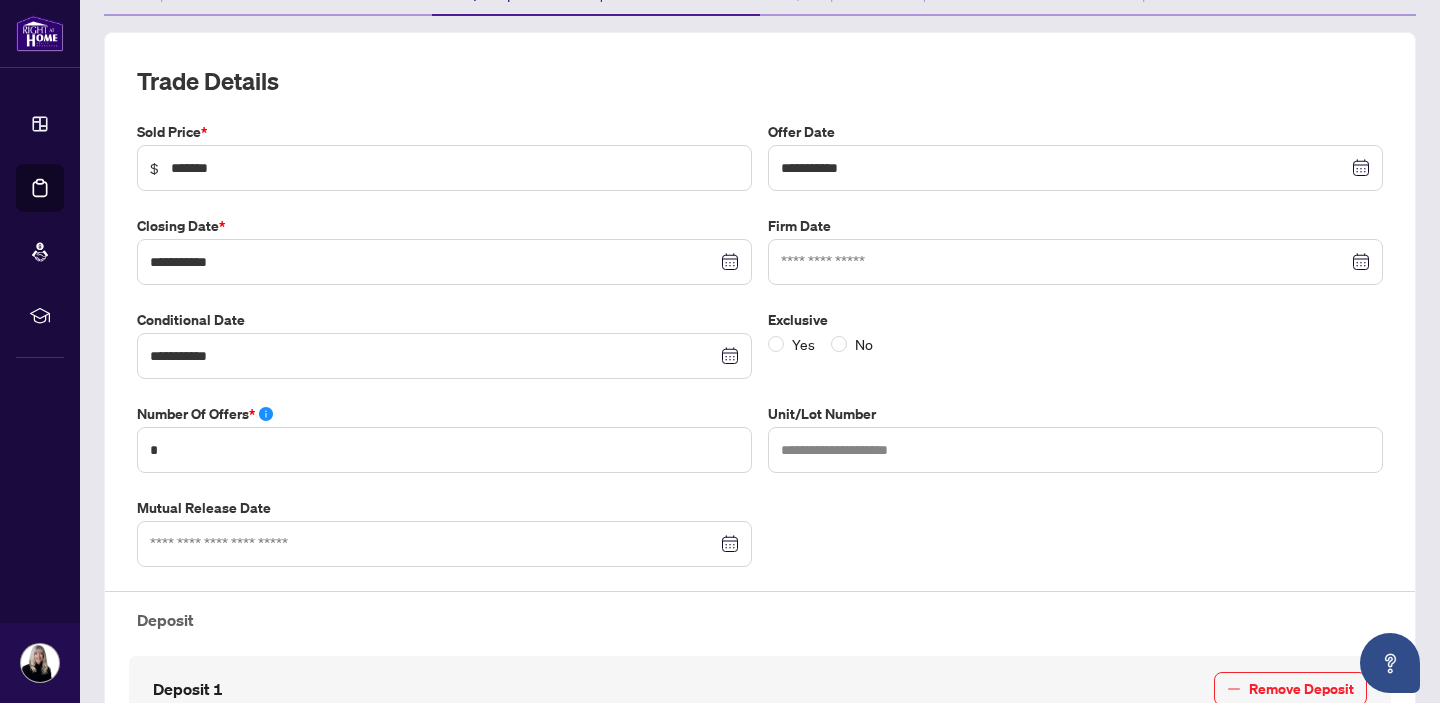 scroll, scrollTop: 0, scrollLeft: 0, axis: both 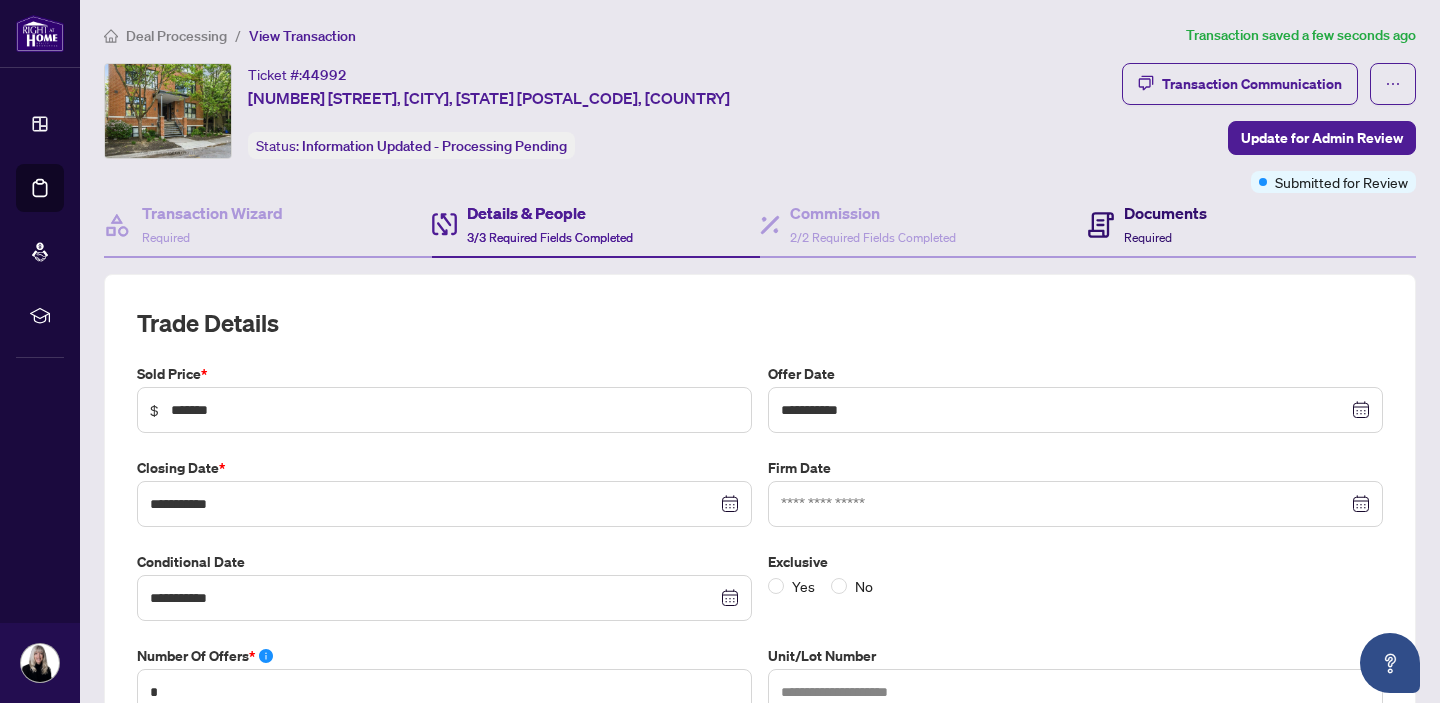 click on "Documents" at bounding box center [1165, 213] 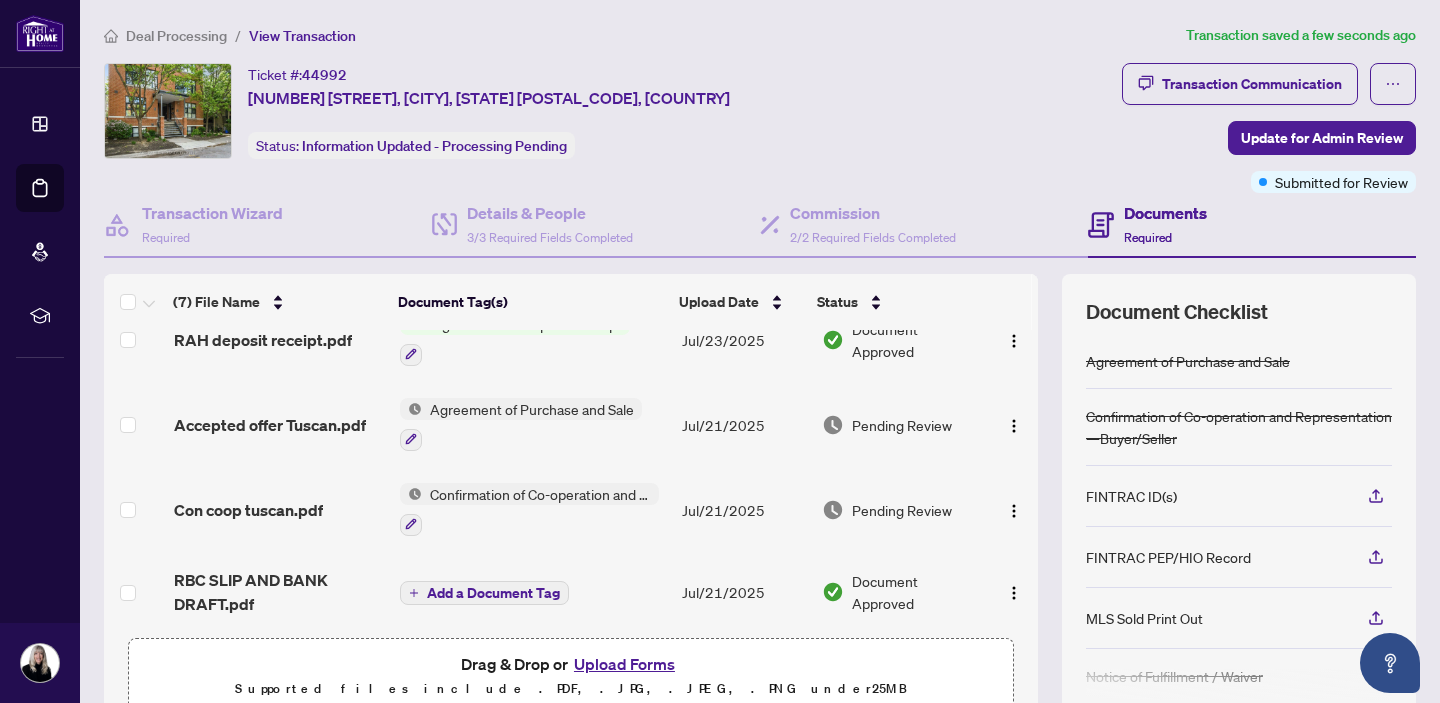 scroll, scrollTop: 293, scrollLeft: 0, axis: vertical 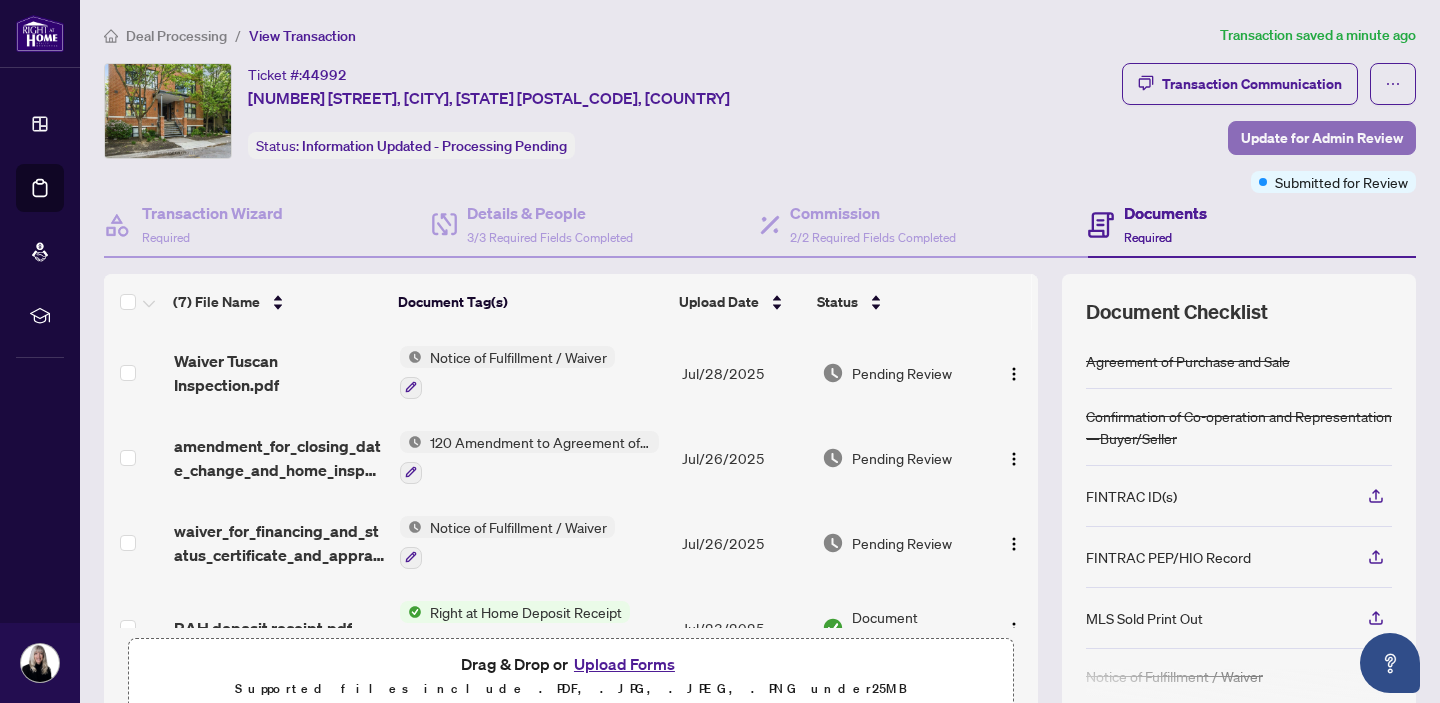 click on "Update for Admin Review" at bounding box center (1322, 138) 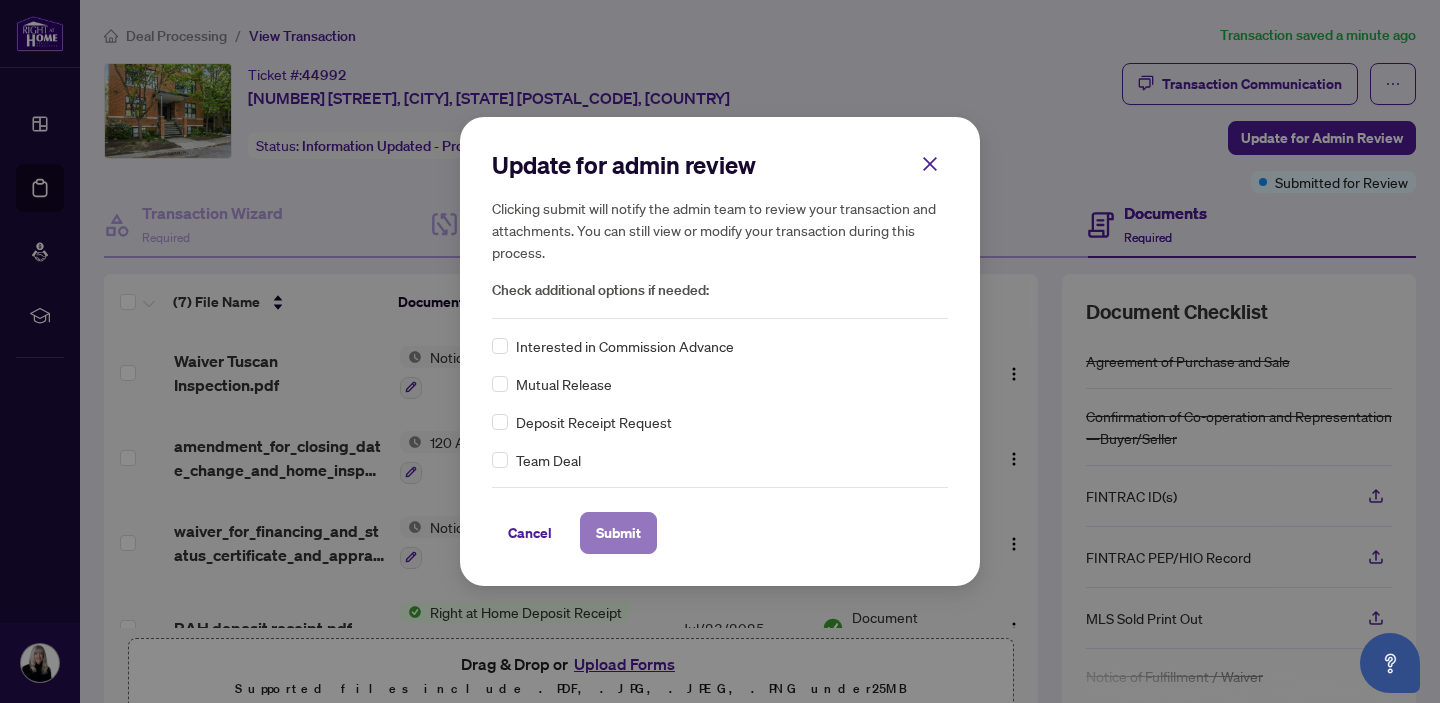 click on "Submit" at bounding box center (618, 533) 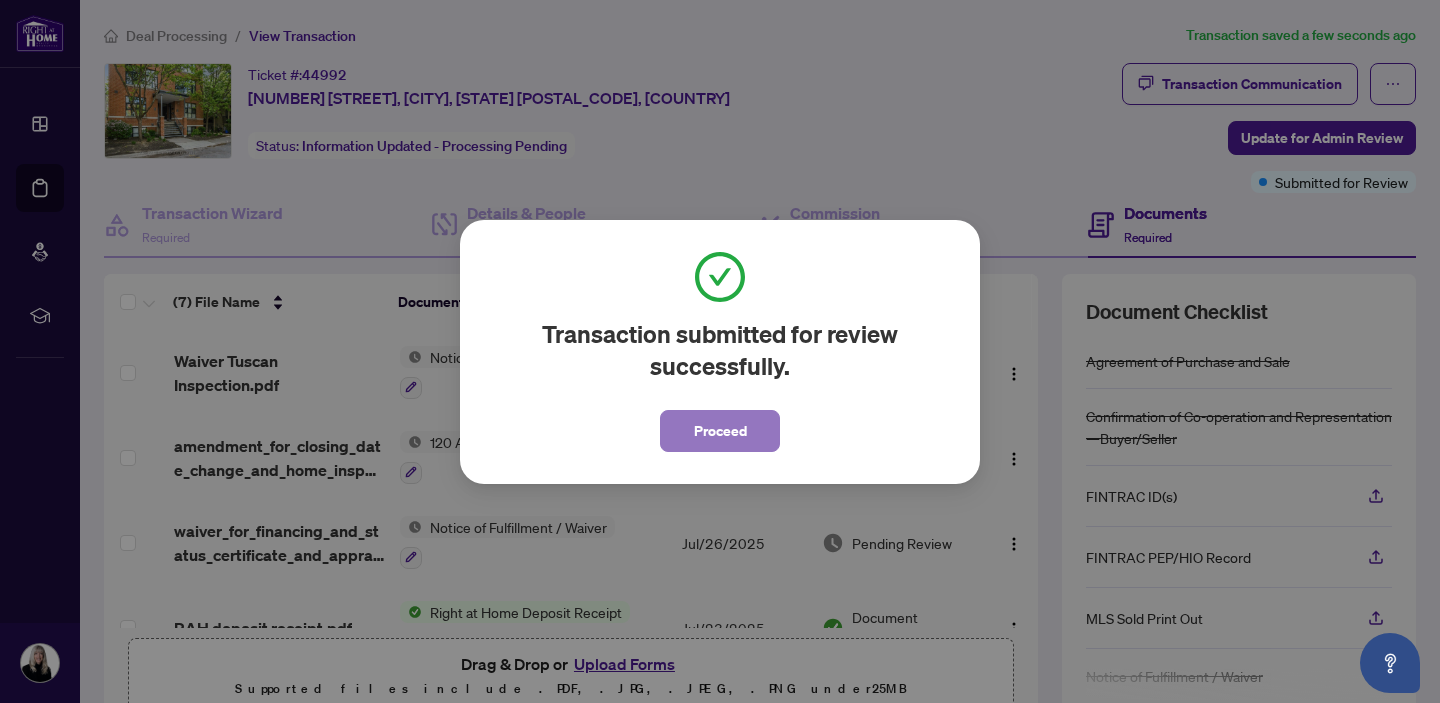 click on "Proceed" at bounding box center [720, 431] 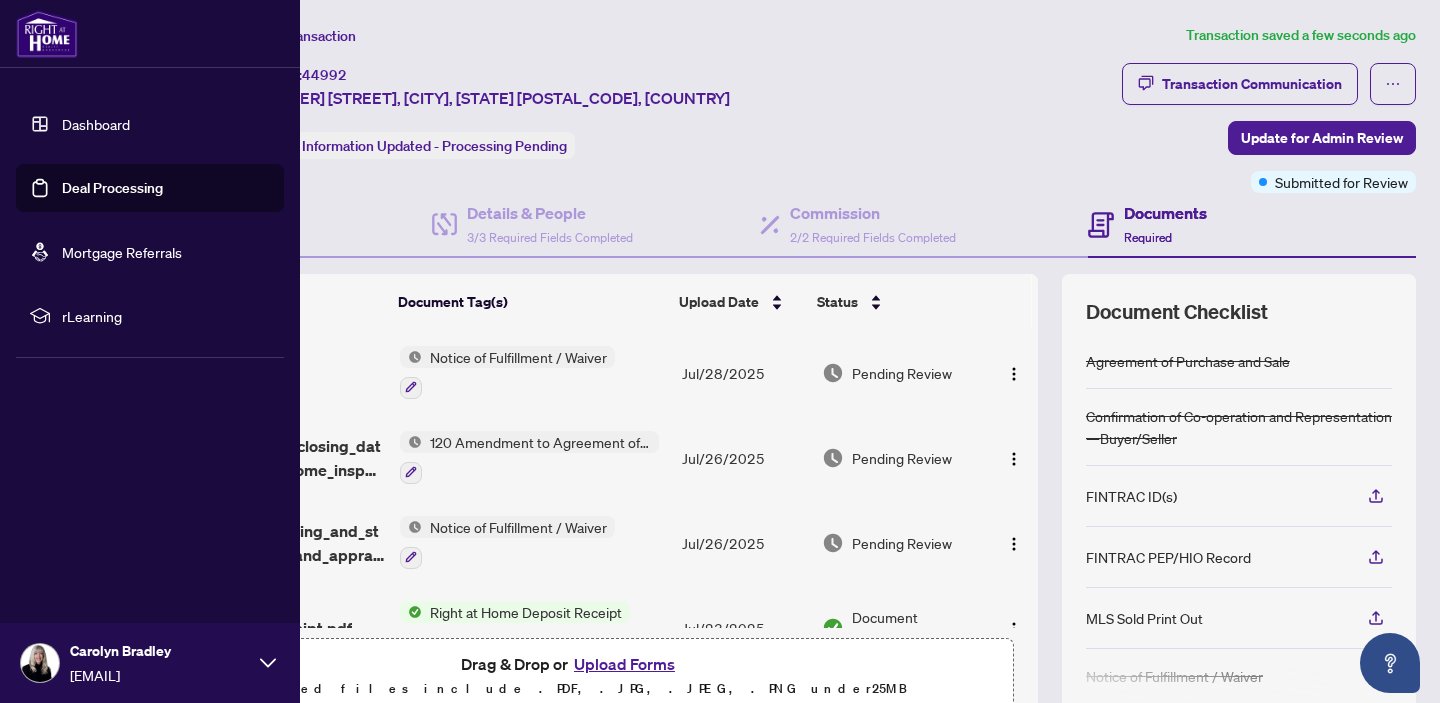 click on "Deal Processing" at bounding box center [112, 188] 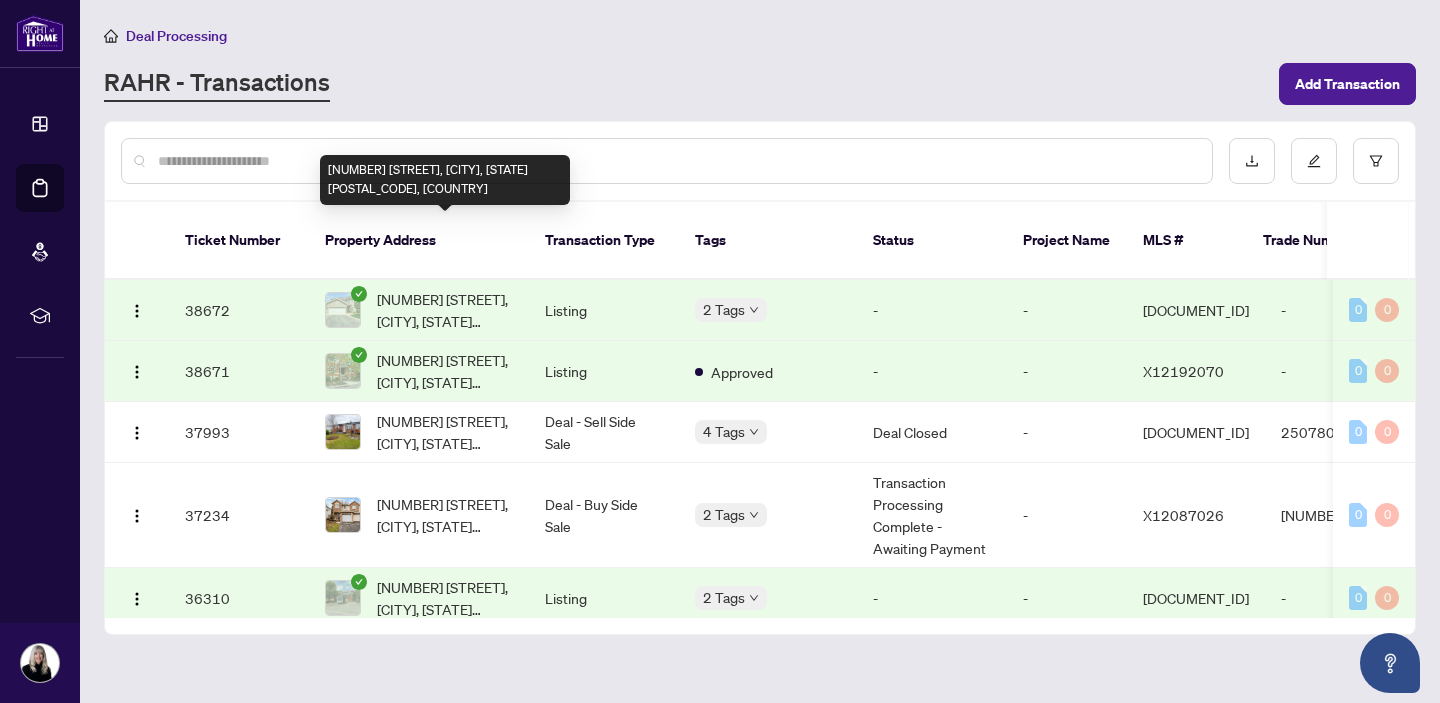 scroll, scrollTop: 997, scrollLeft: 0, axis: vertical 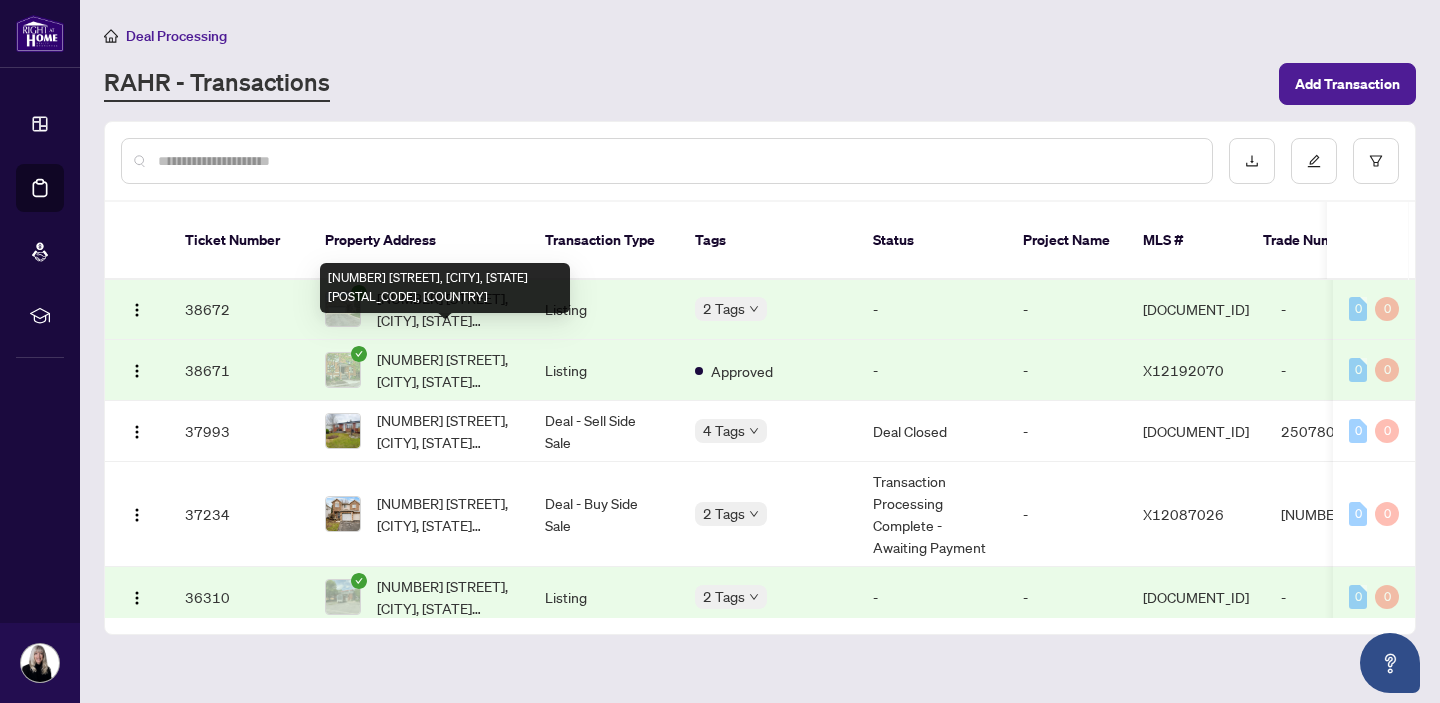 click on "[NUMBER] [STREET], [CITY], [STATE] [POSTAL_CODE], [COUNTRY]" at bounding box center (445, 370) 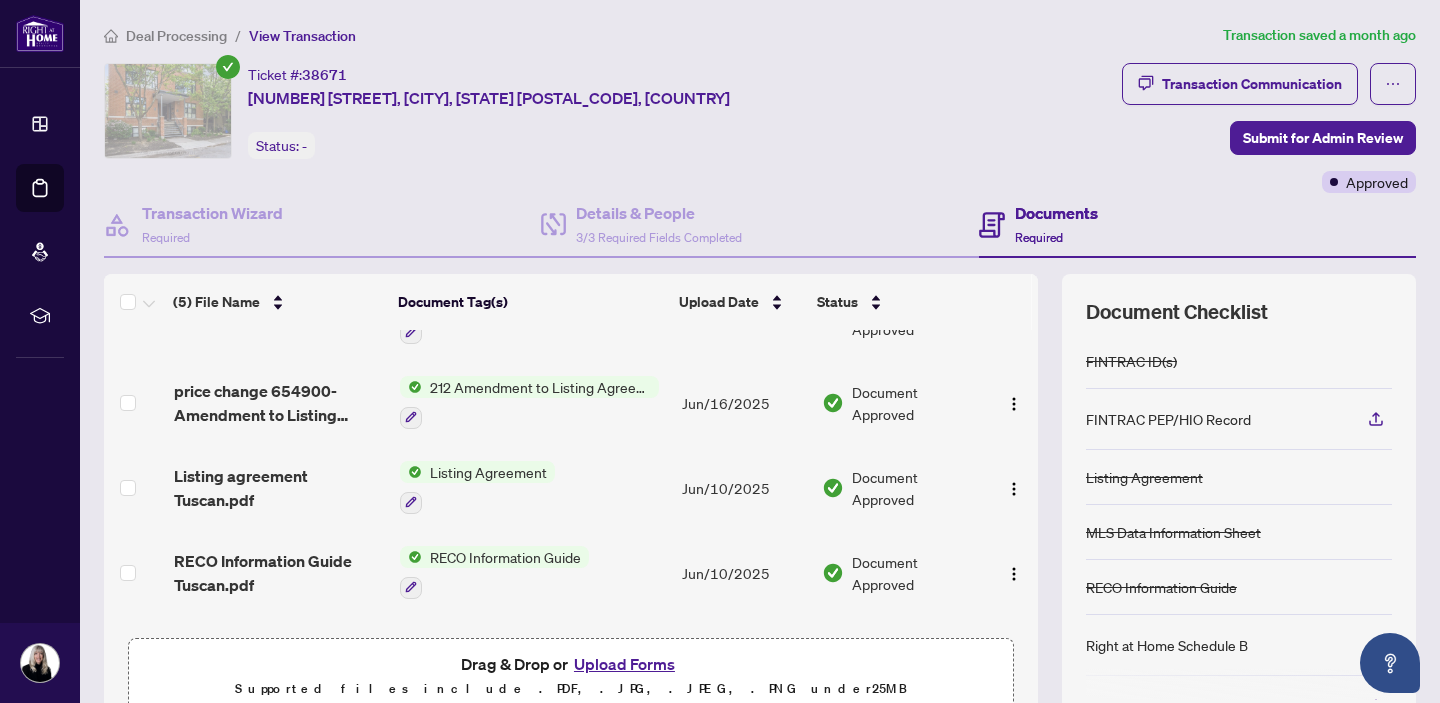 scroll, scrollTop: 0, scrollLeft: 0, axis: both 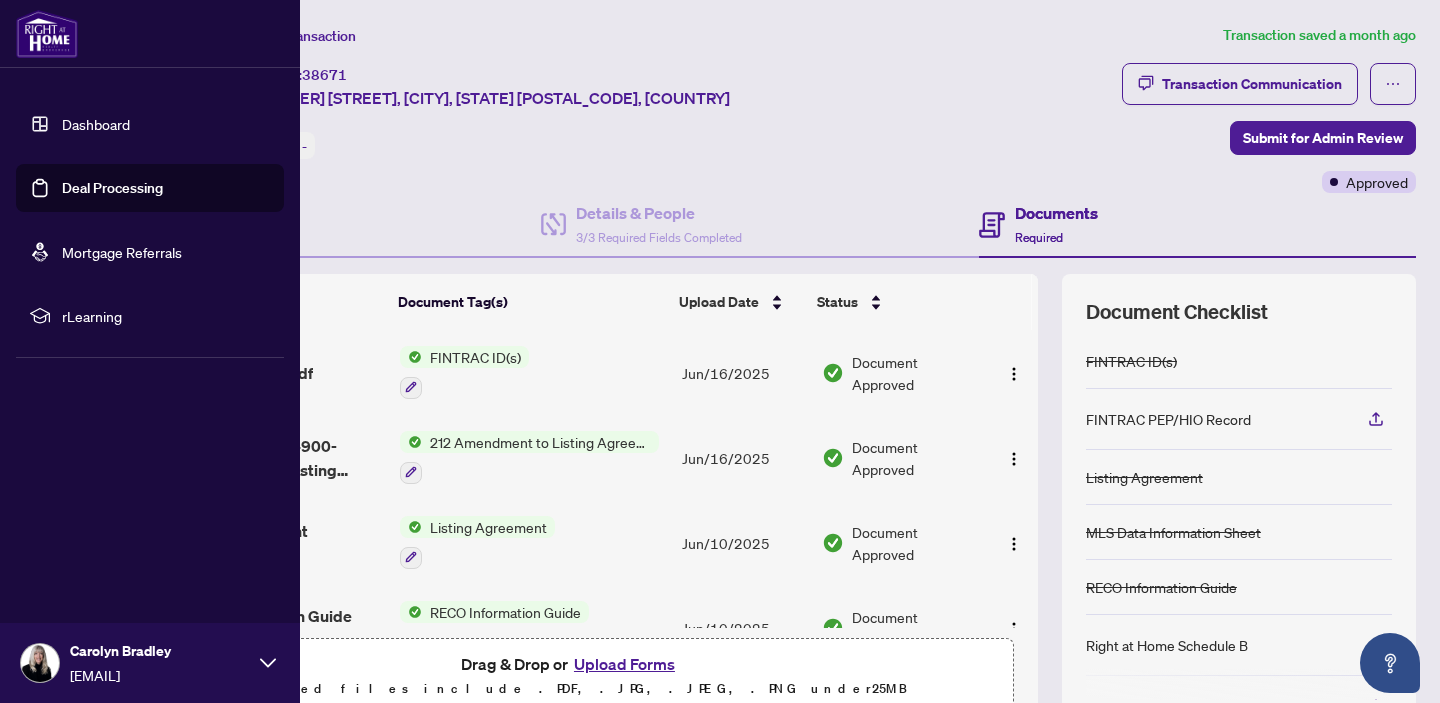 click on "Deal Processing" at bounding box center (112, 188) 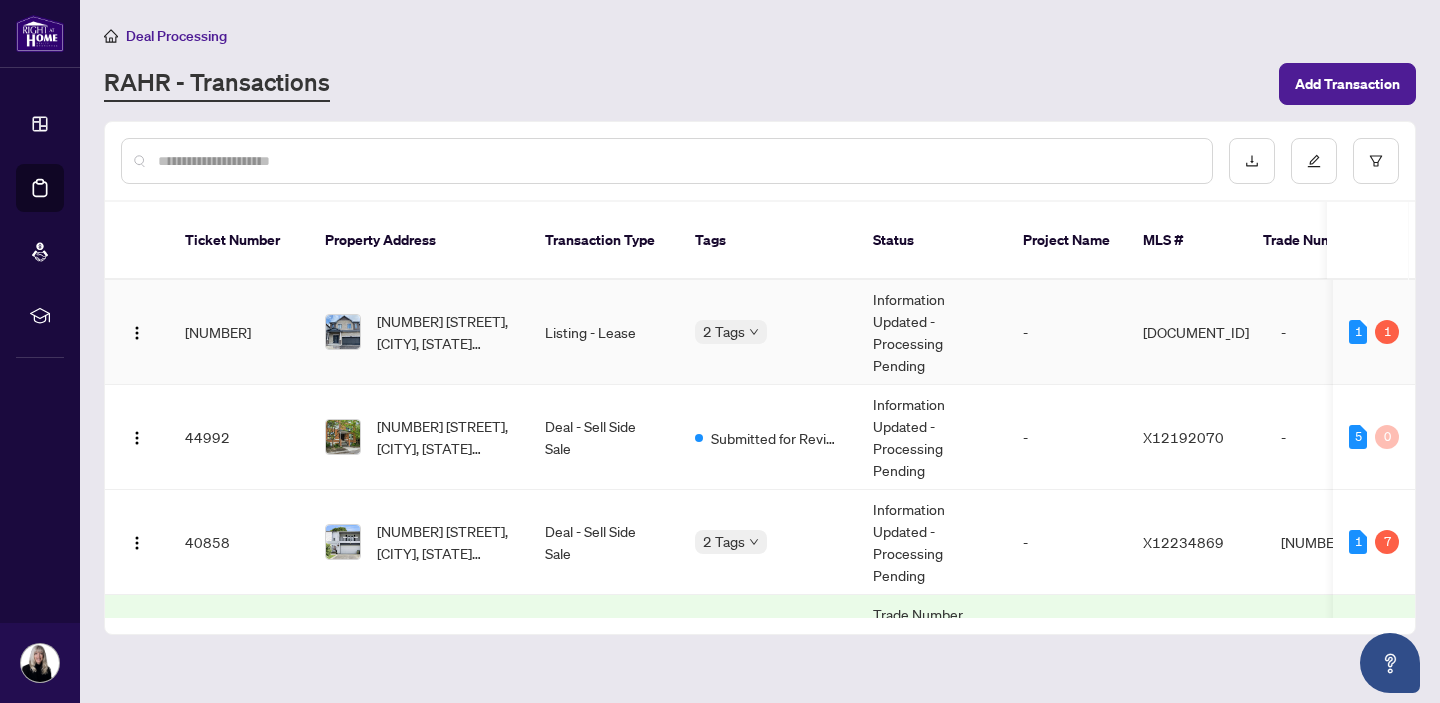 scroll, scrollTop: 39, scrollLeft: 0, axis: vertical 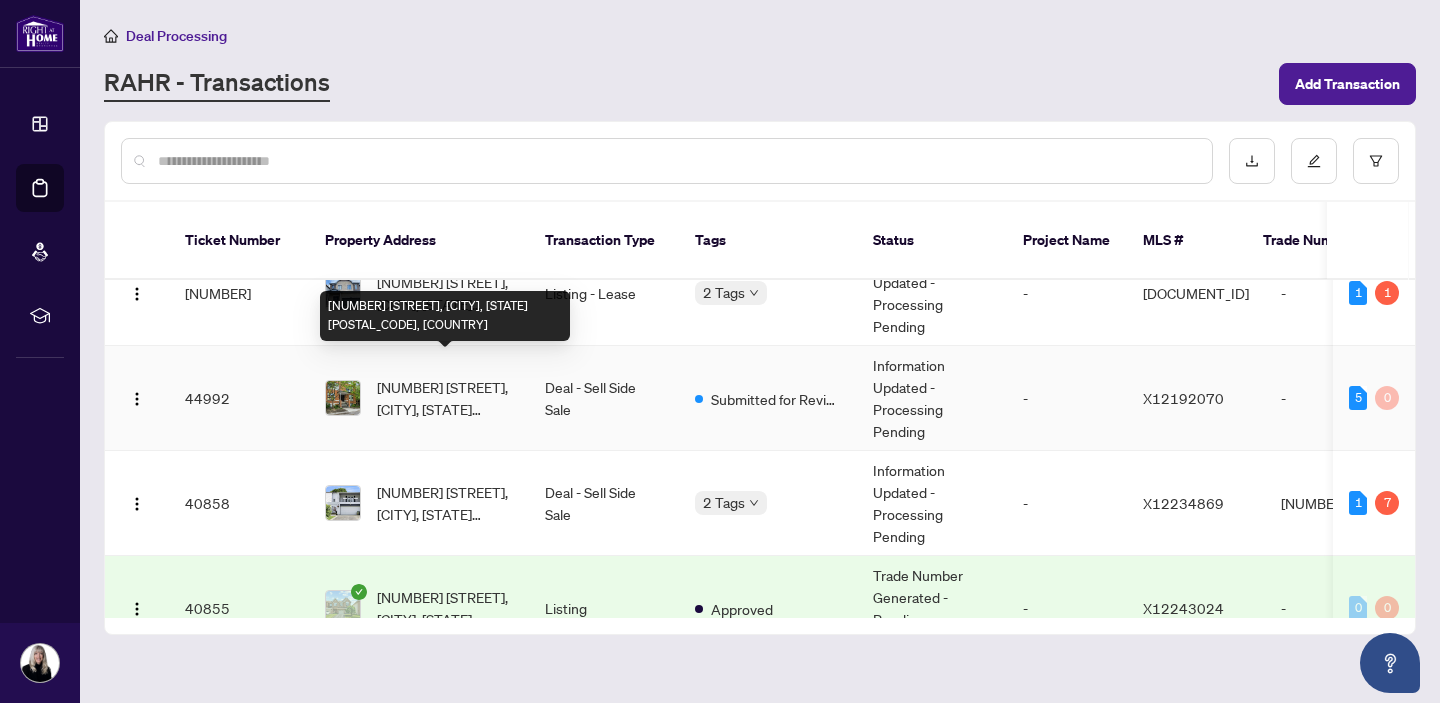 click on "[NUMBER] [STREET], [CITY], [STATE] [POSTAL_CODE], [COUNTRY]" at bounding box center [445, 398] 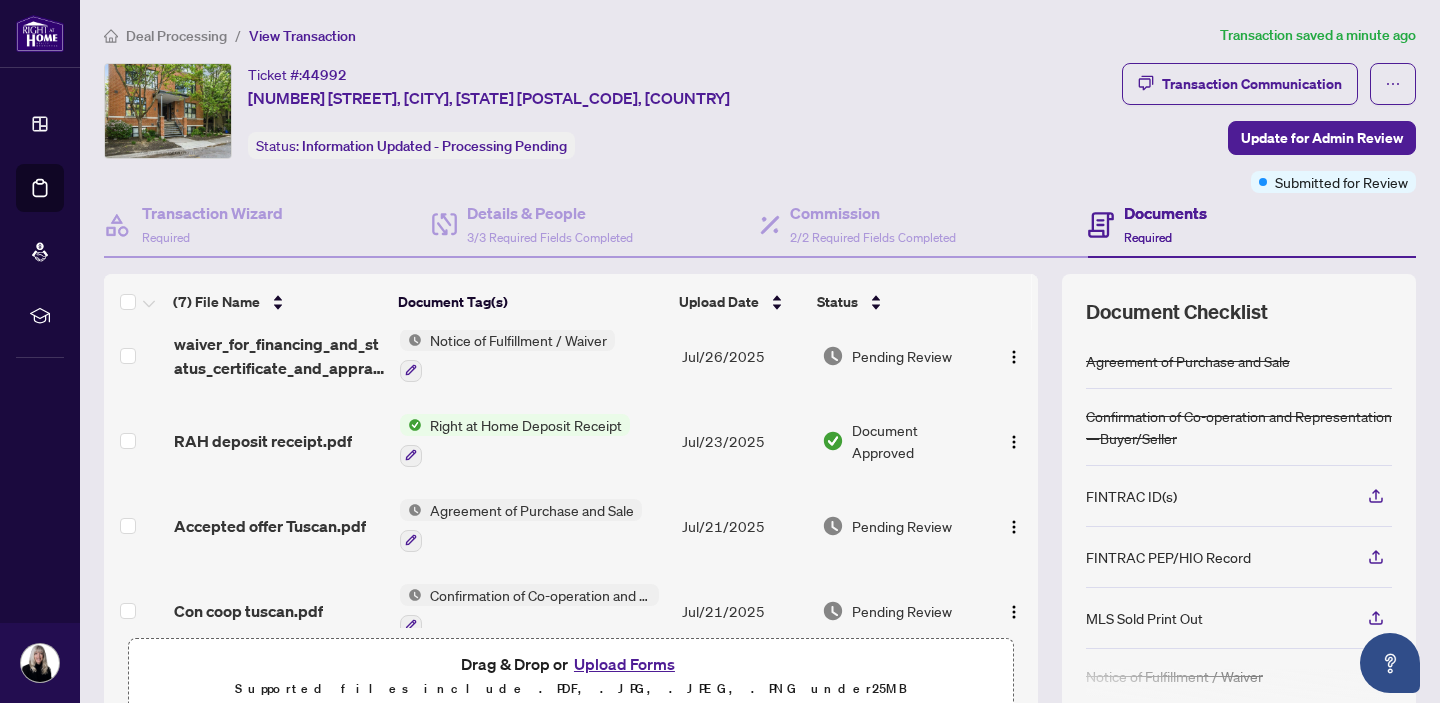 scroll, scrollTop: 199, scrollLeft: 0, axis: vertical 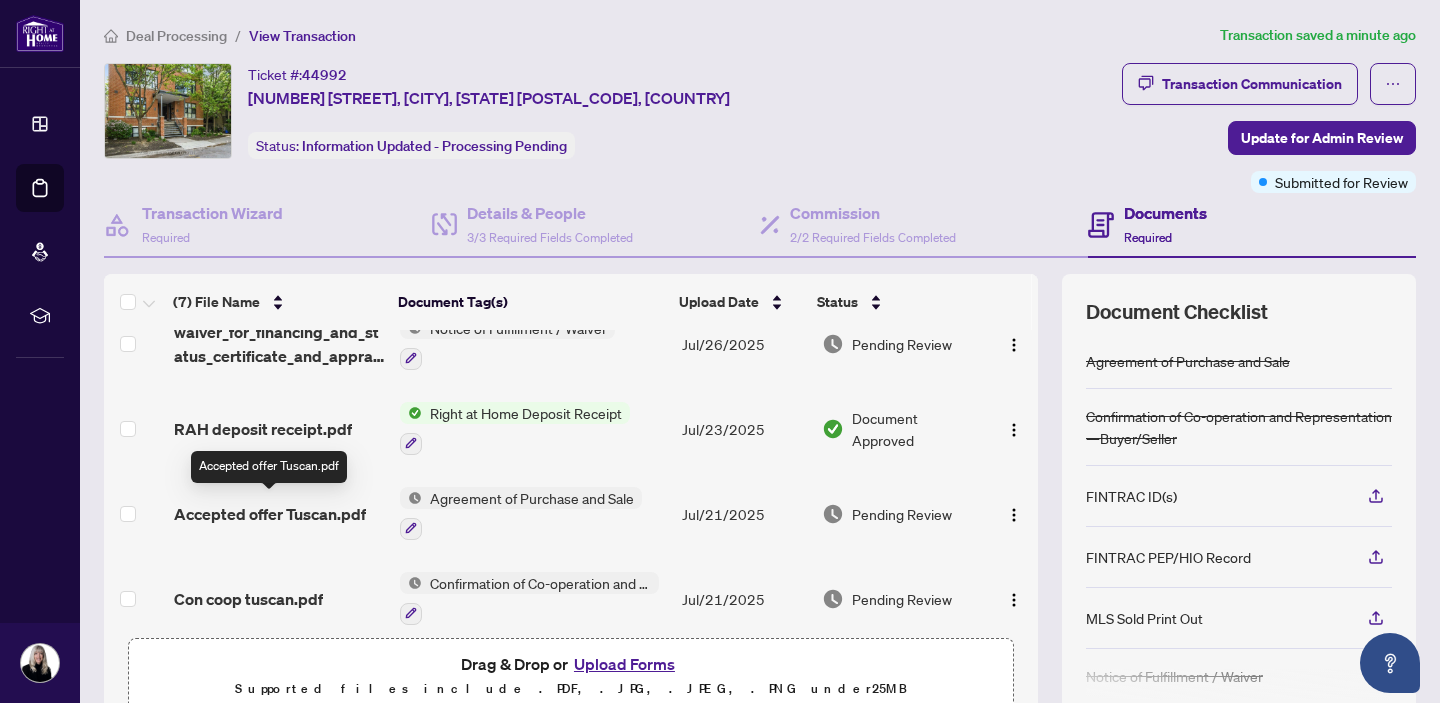click on "Accepted offer Tuscan.pdf" at bounding box center (270, 514) 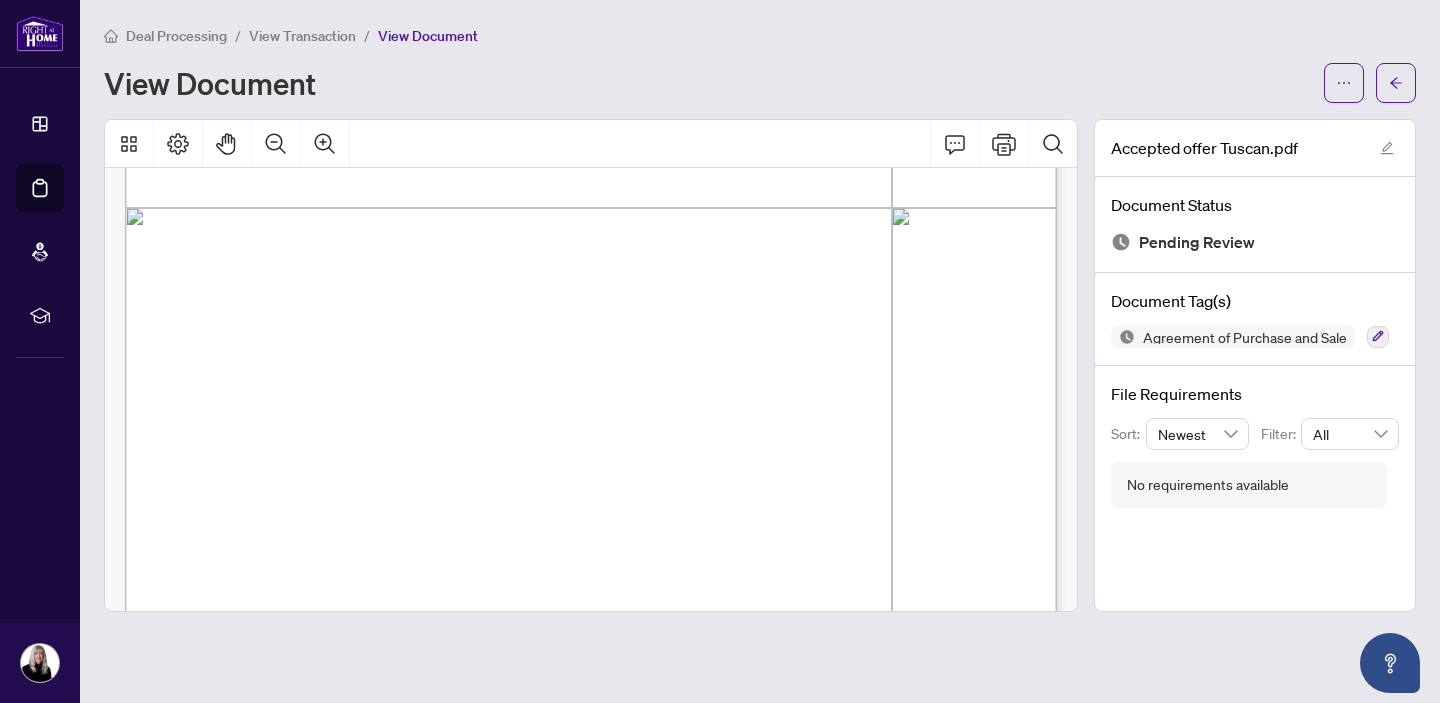 scroll, scrollTop: 9459, scrollLeft: 0, axis: vertical 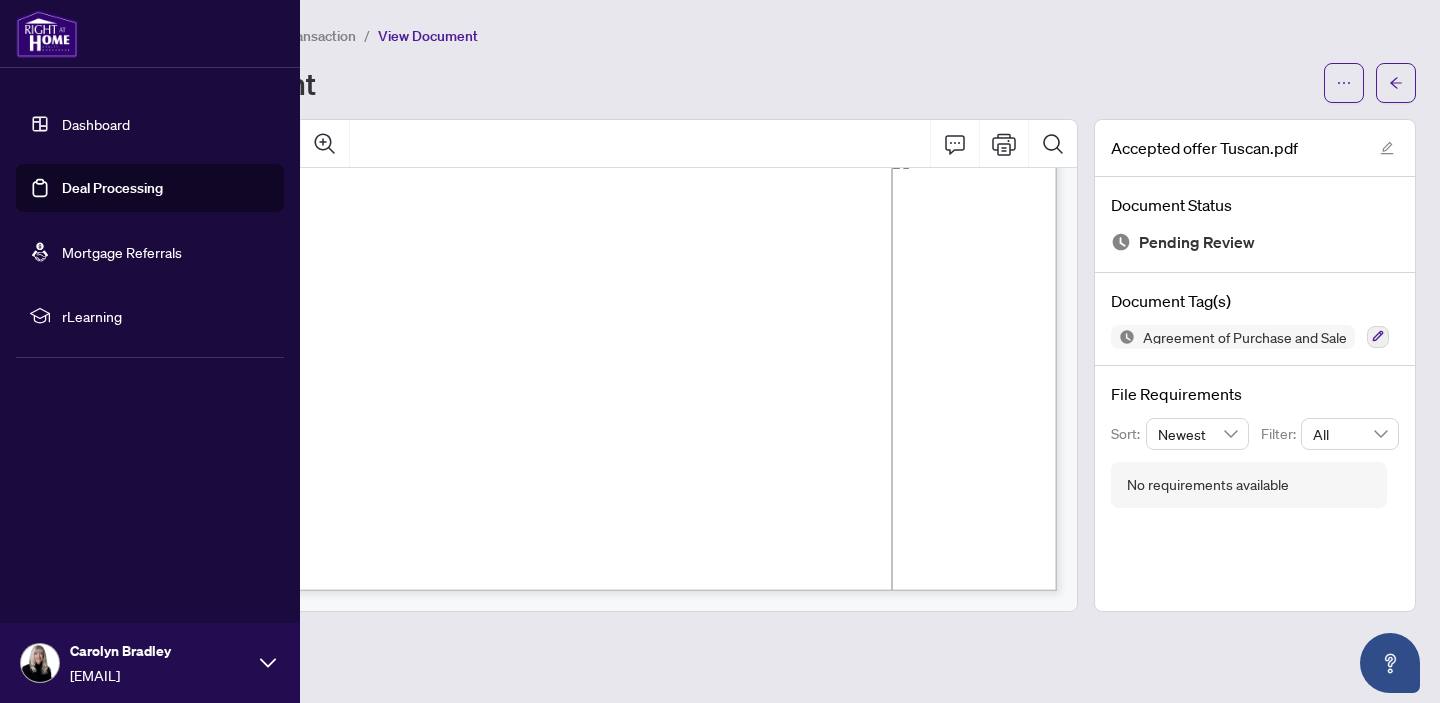 click on "Deal Processing" at bounding box center [112, 188] 